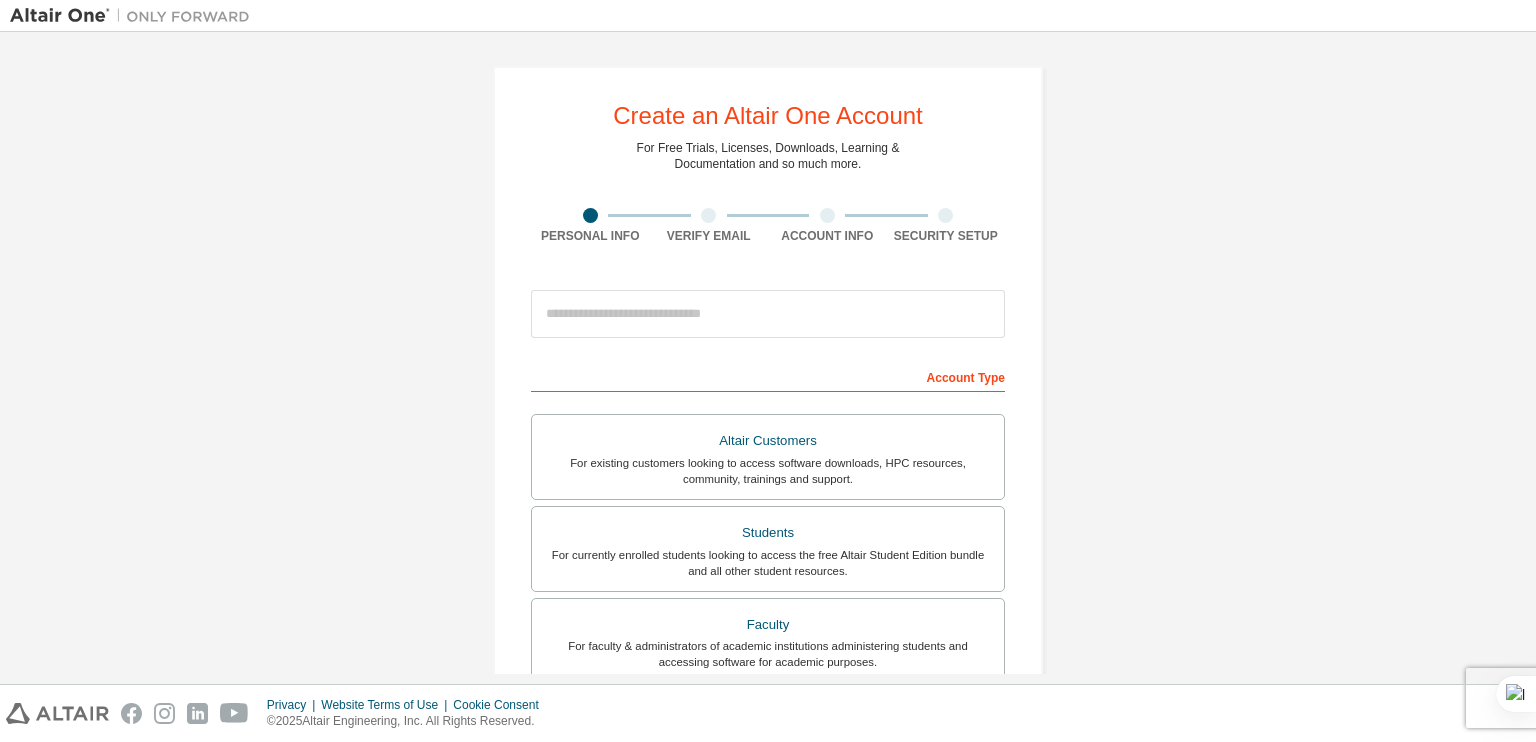 scroll, scrollTop: 0, scrollLeft: 0, axis: both 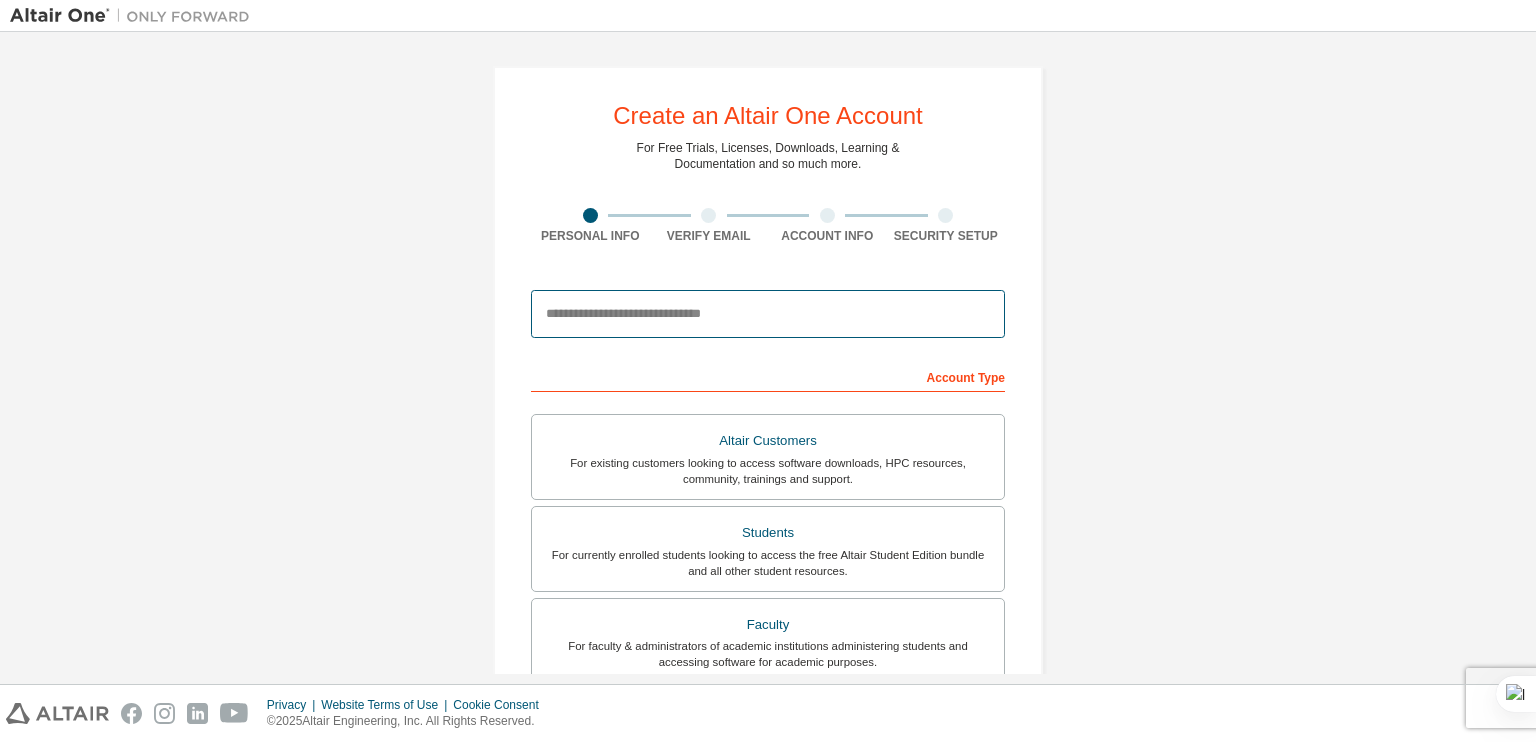 click at bounding box center [768, 314] 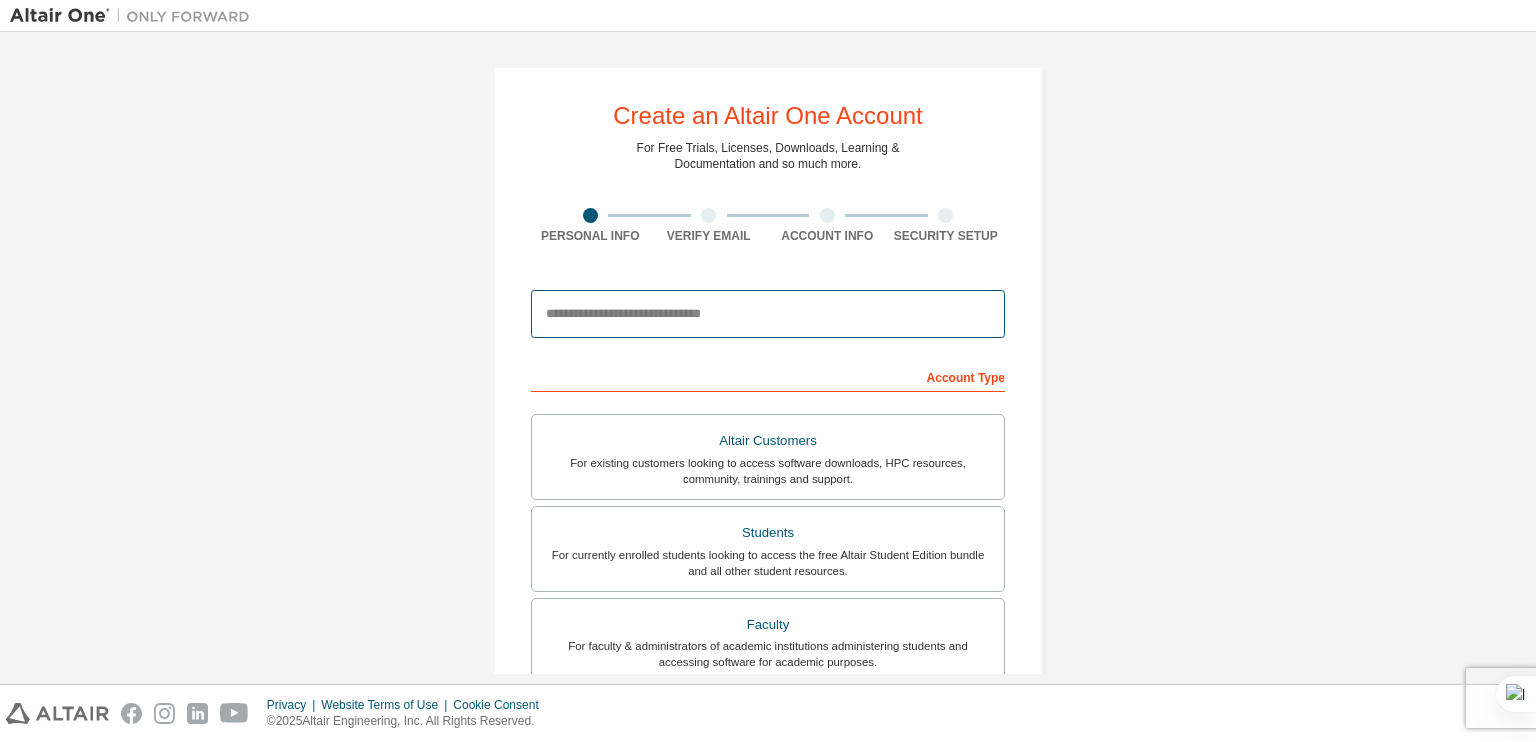 click at bounding box center (768, 314) 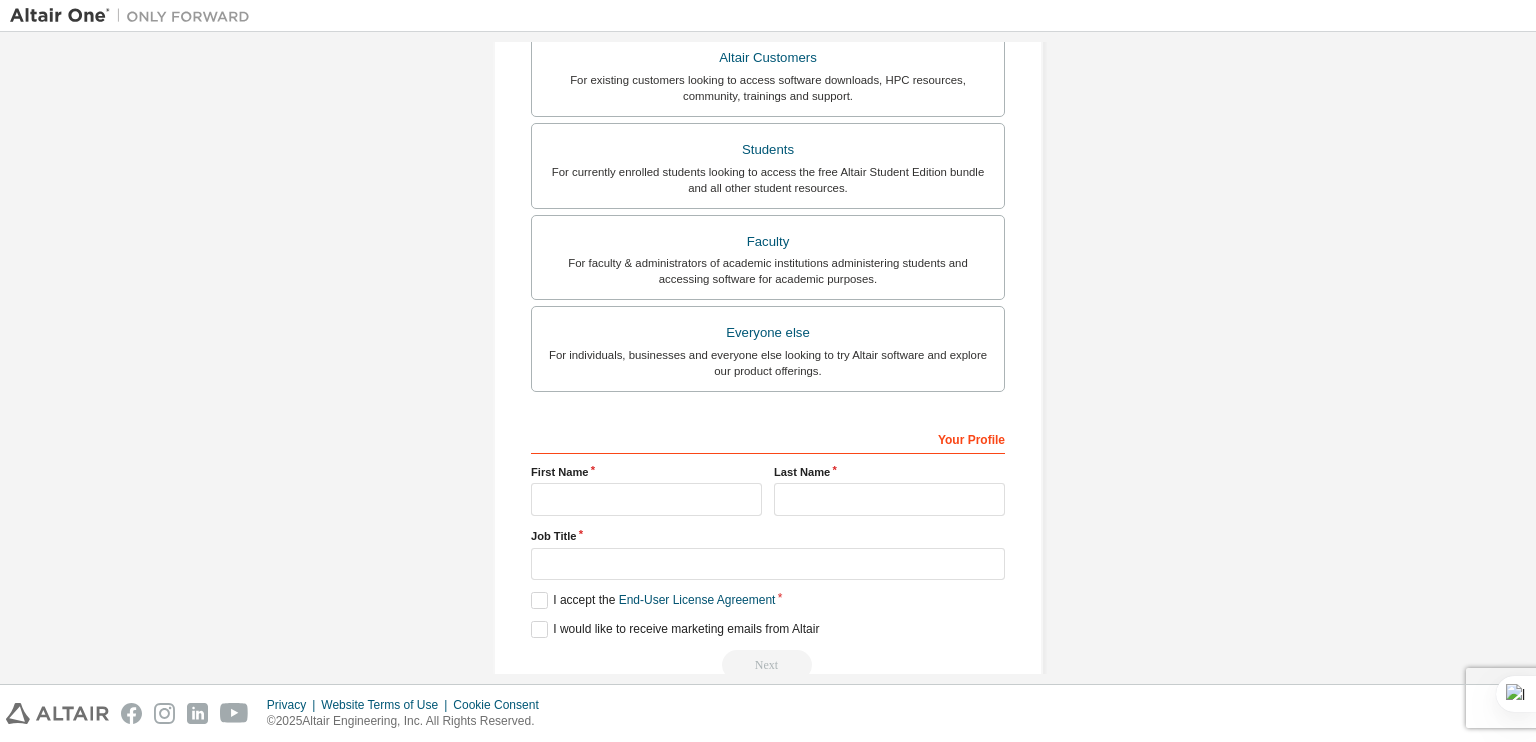 scroll, scrollTop: 382, scrollLeft: 0, axis: vertical 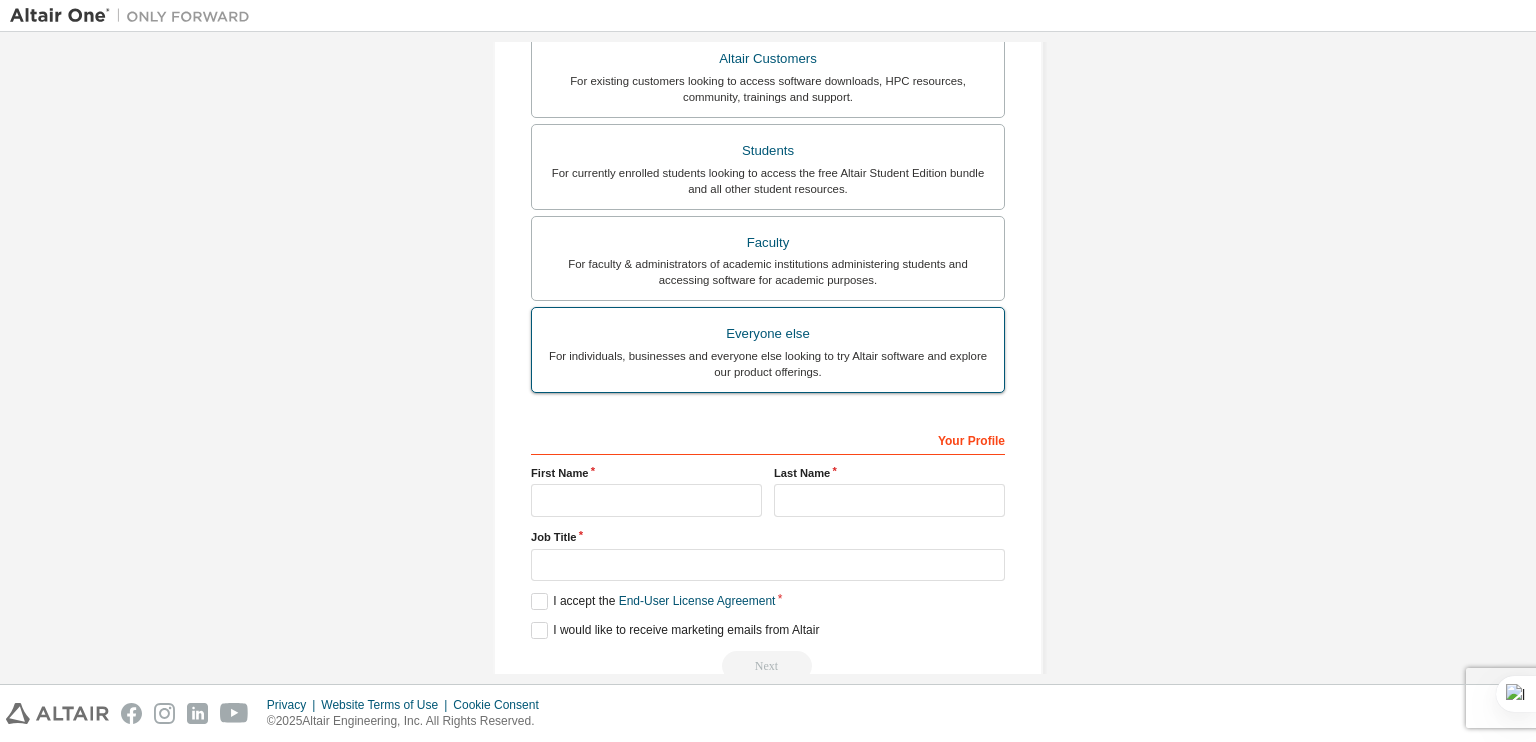 click on "For individuals, businesses and everyone else looking to try Altair software and explore our product offerings." at bounding box center (768, 364) 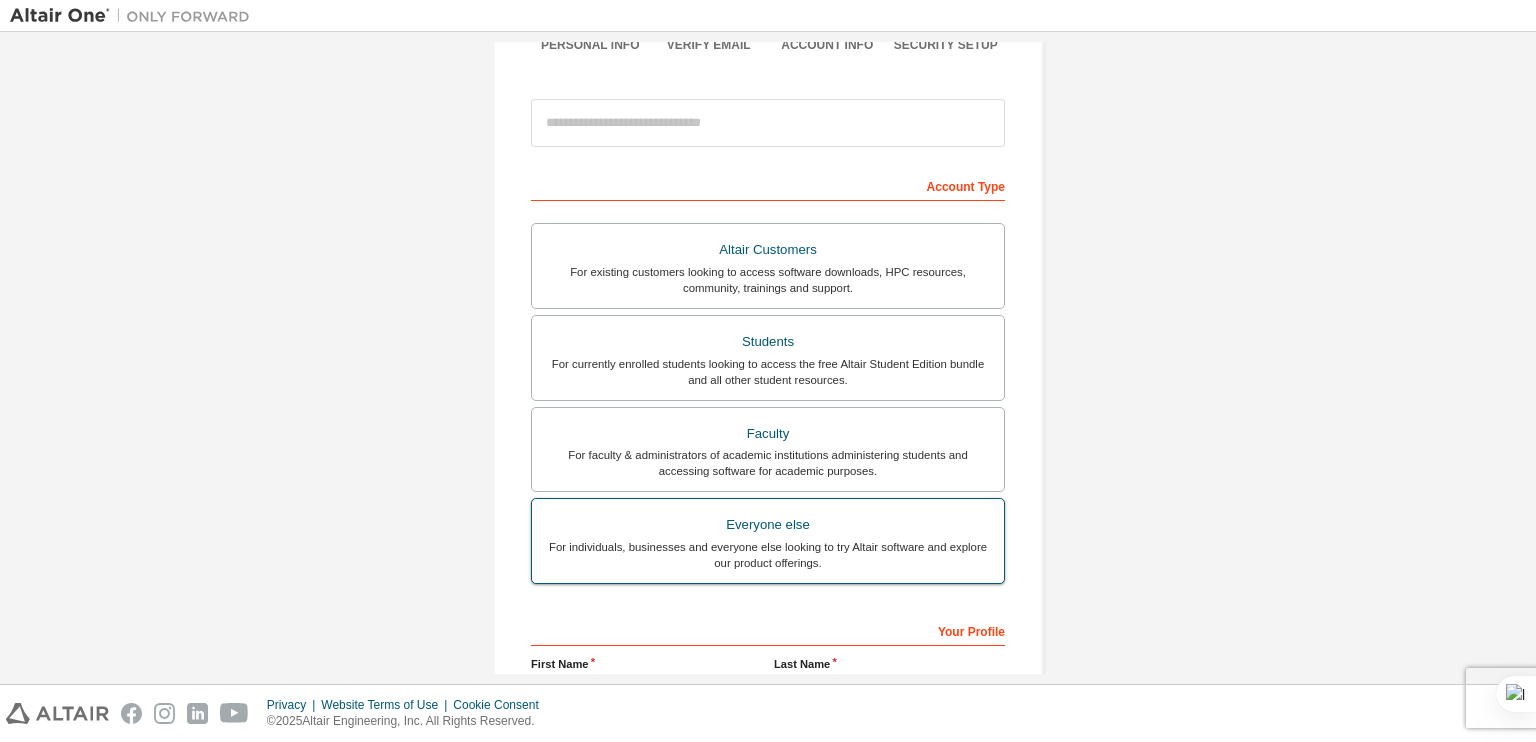 scroll, scrollTop: 0, scrollLeft: 0, axis: both 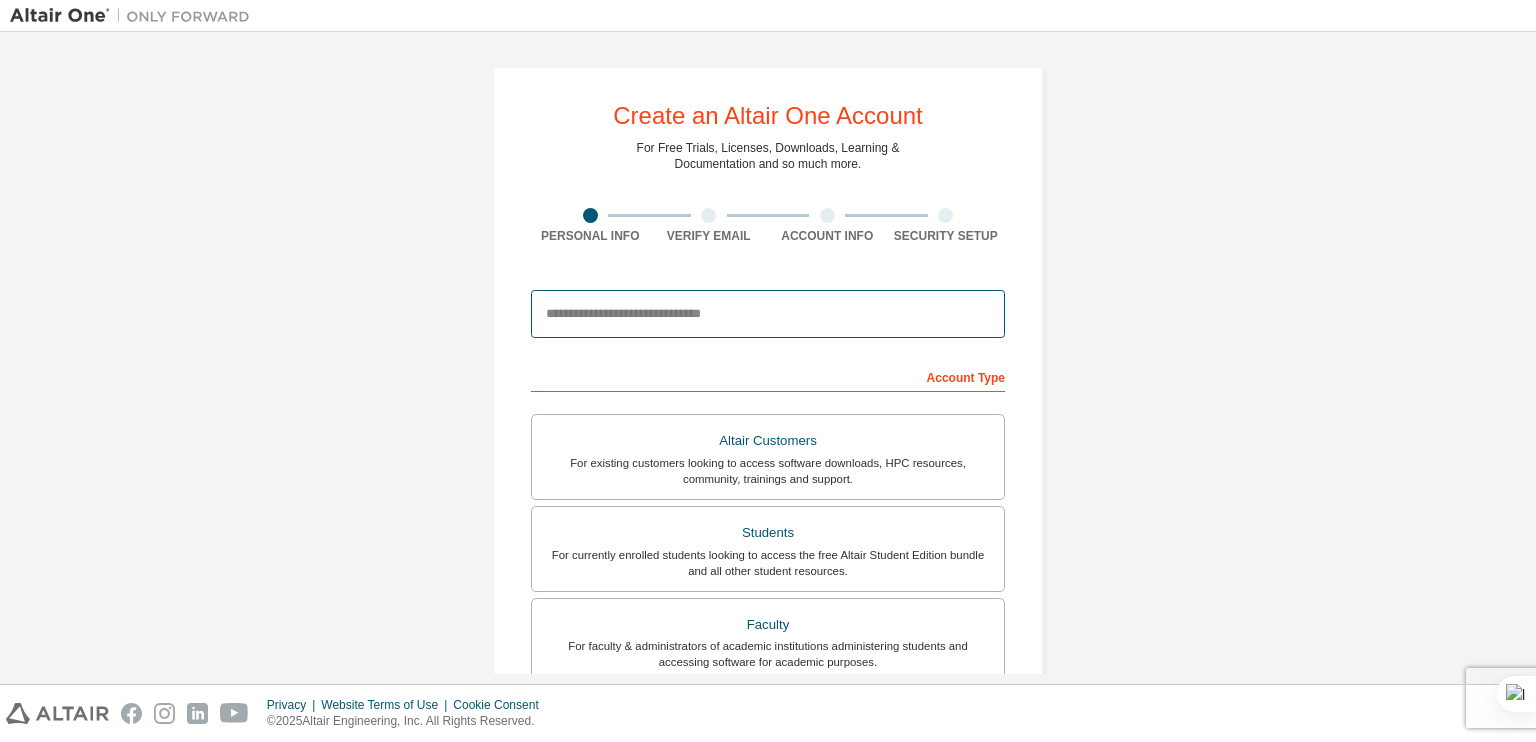 click at bounding box center [768, 314] 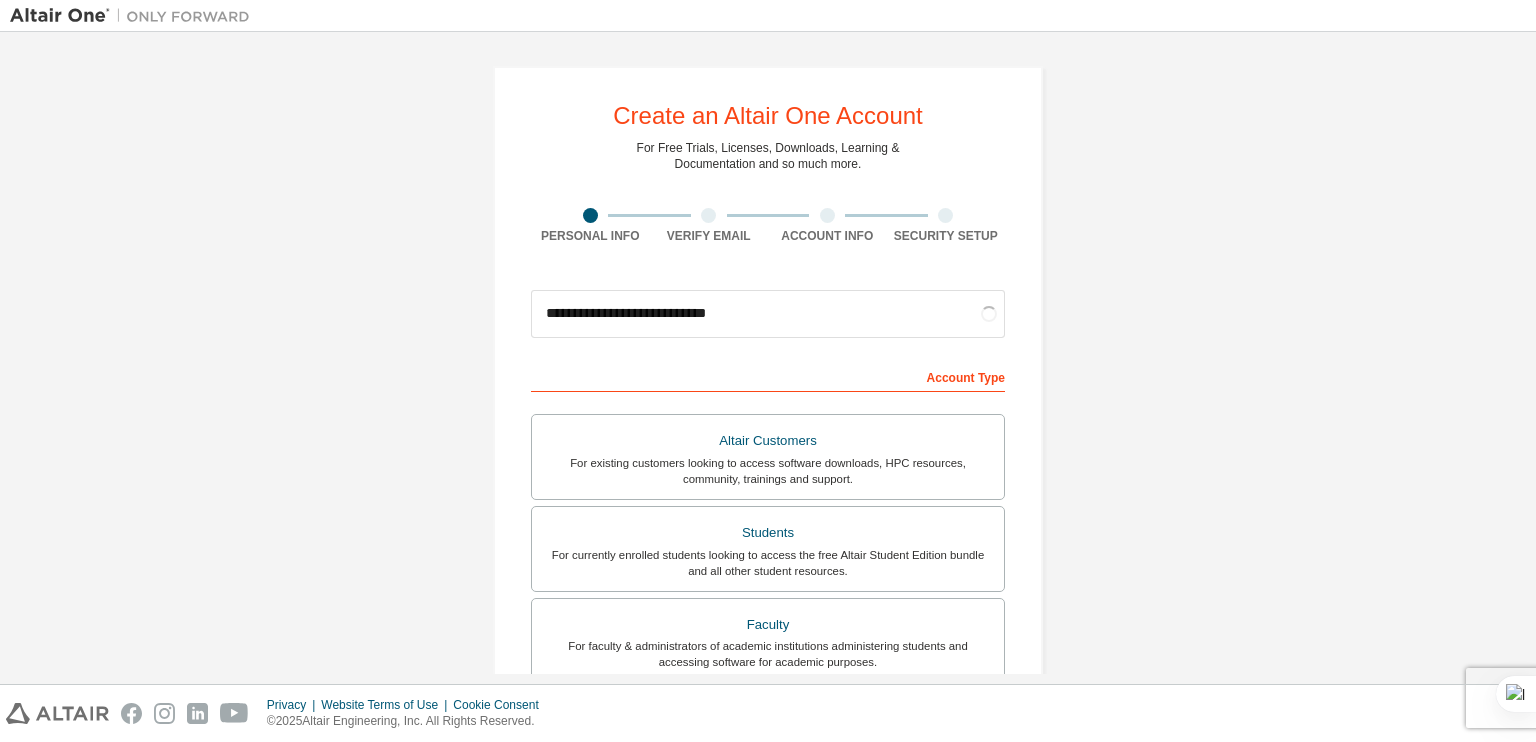 click on "Account Type" at bounding box center [768, 376] 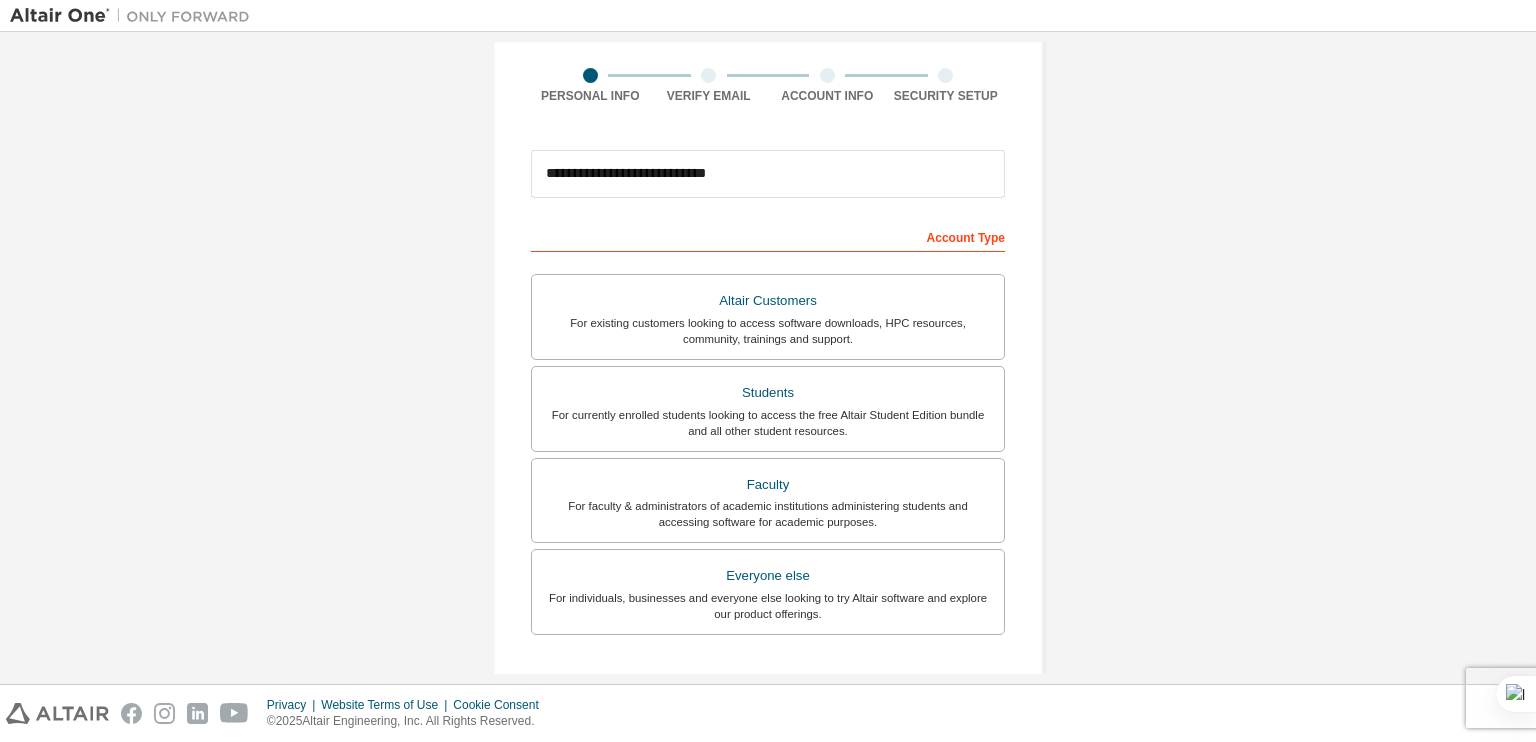 scroll, scrollTop: 138, scrollLeft: 0, axis: vertical 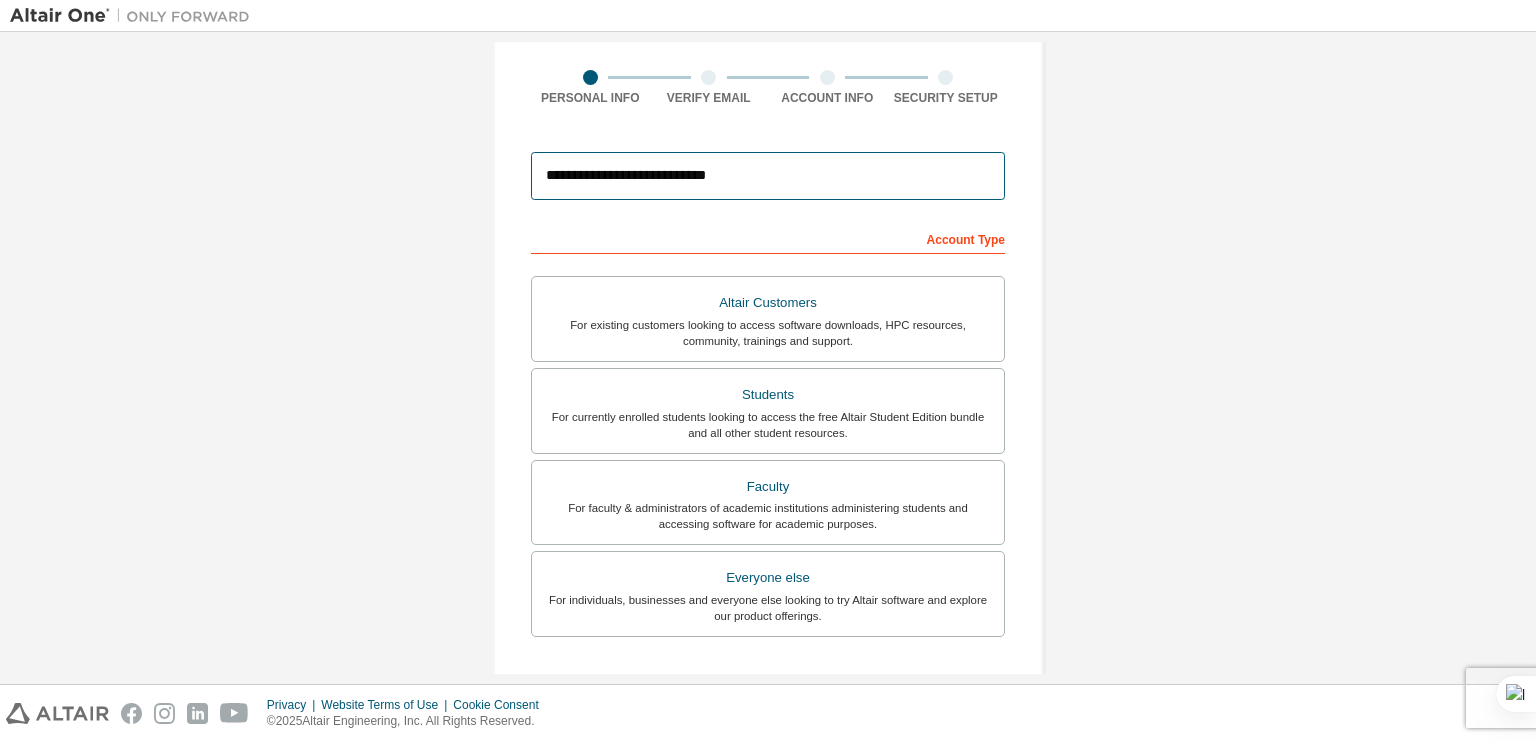 click on "**********" at bounding box center [768, 176] 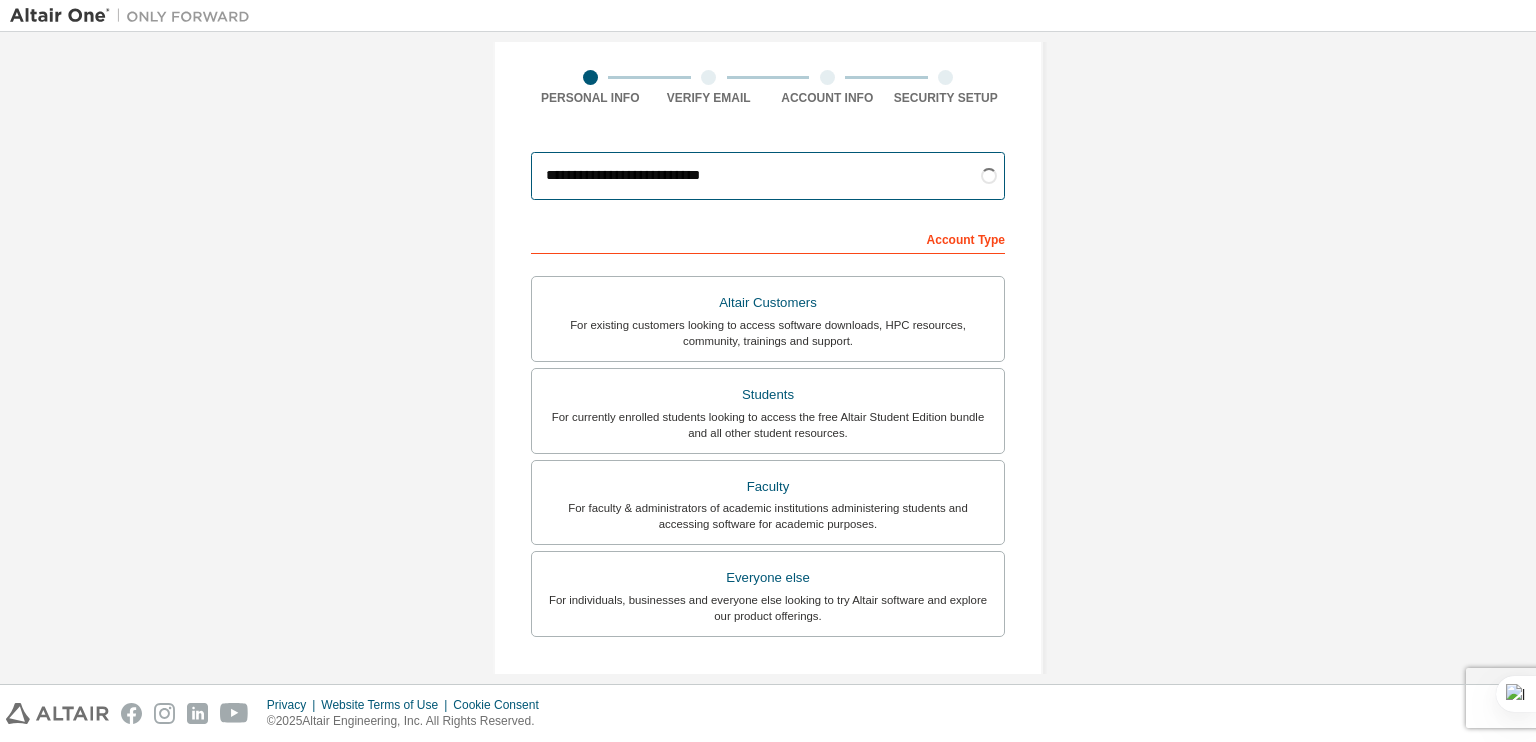 type on "**********" 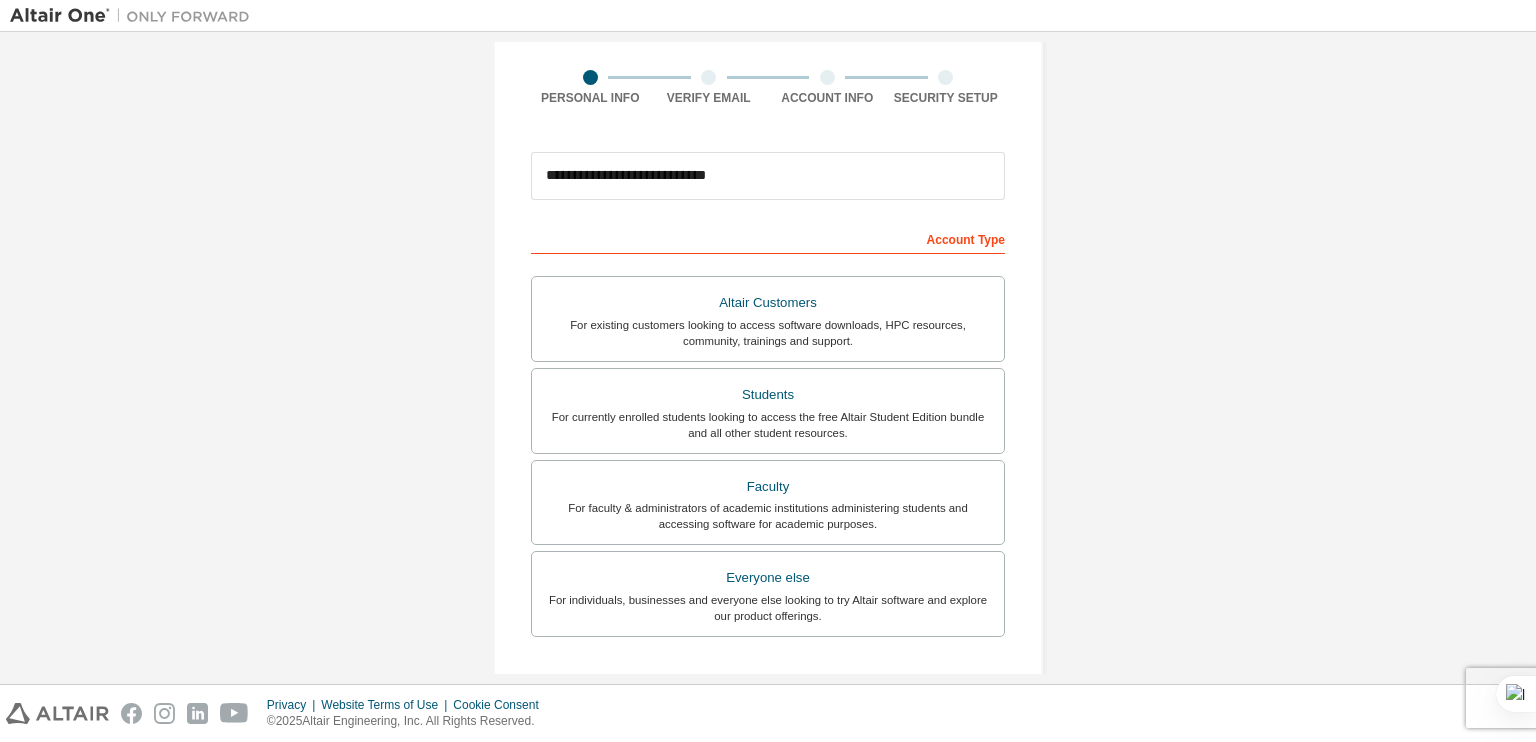 click on "Account Type" at bounding box center (768, 238) 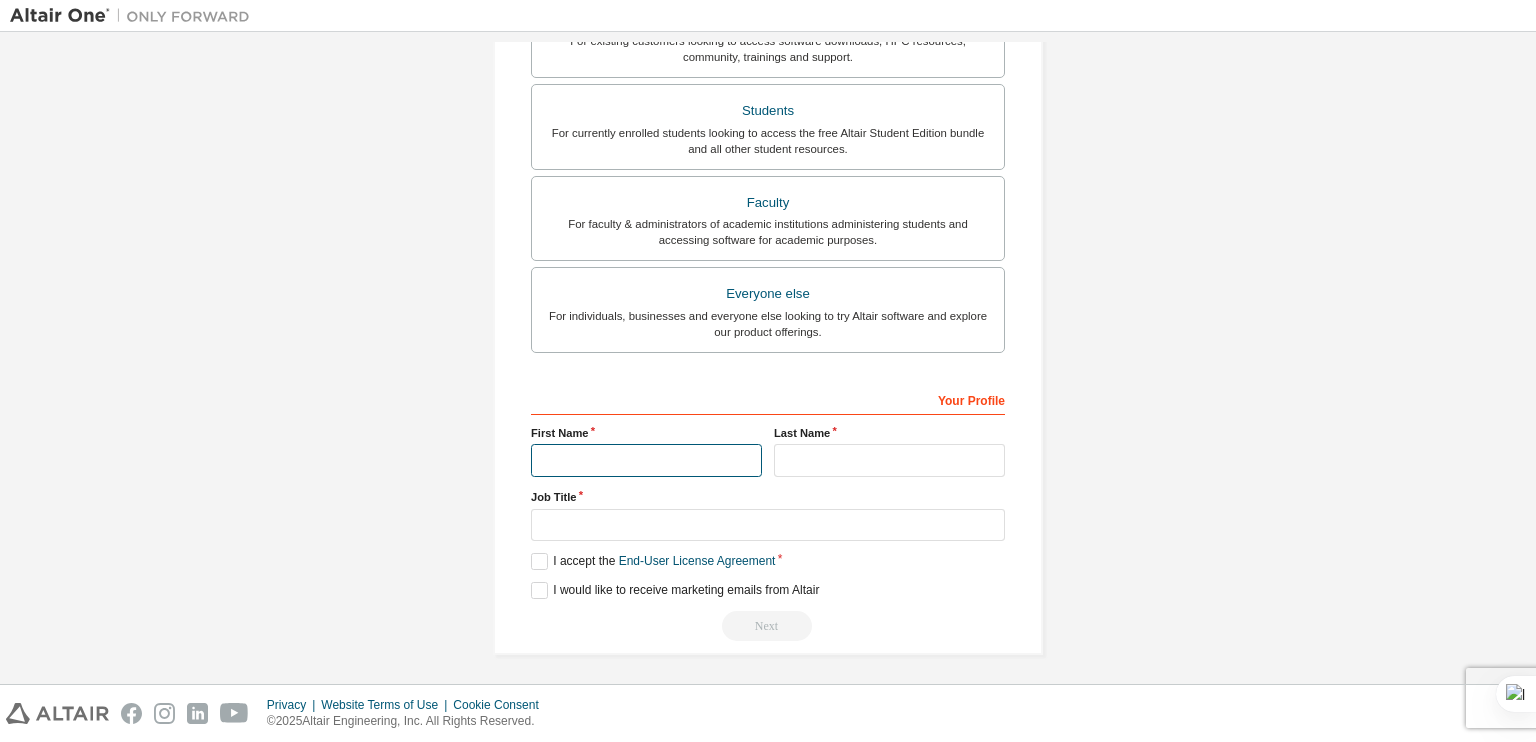 click at bounding box center (646, 460) 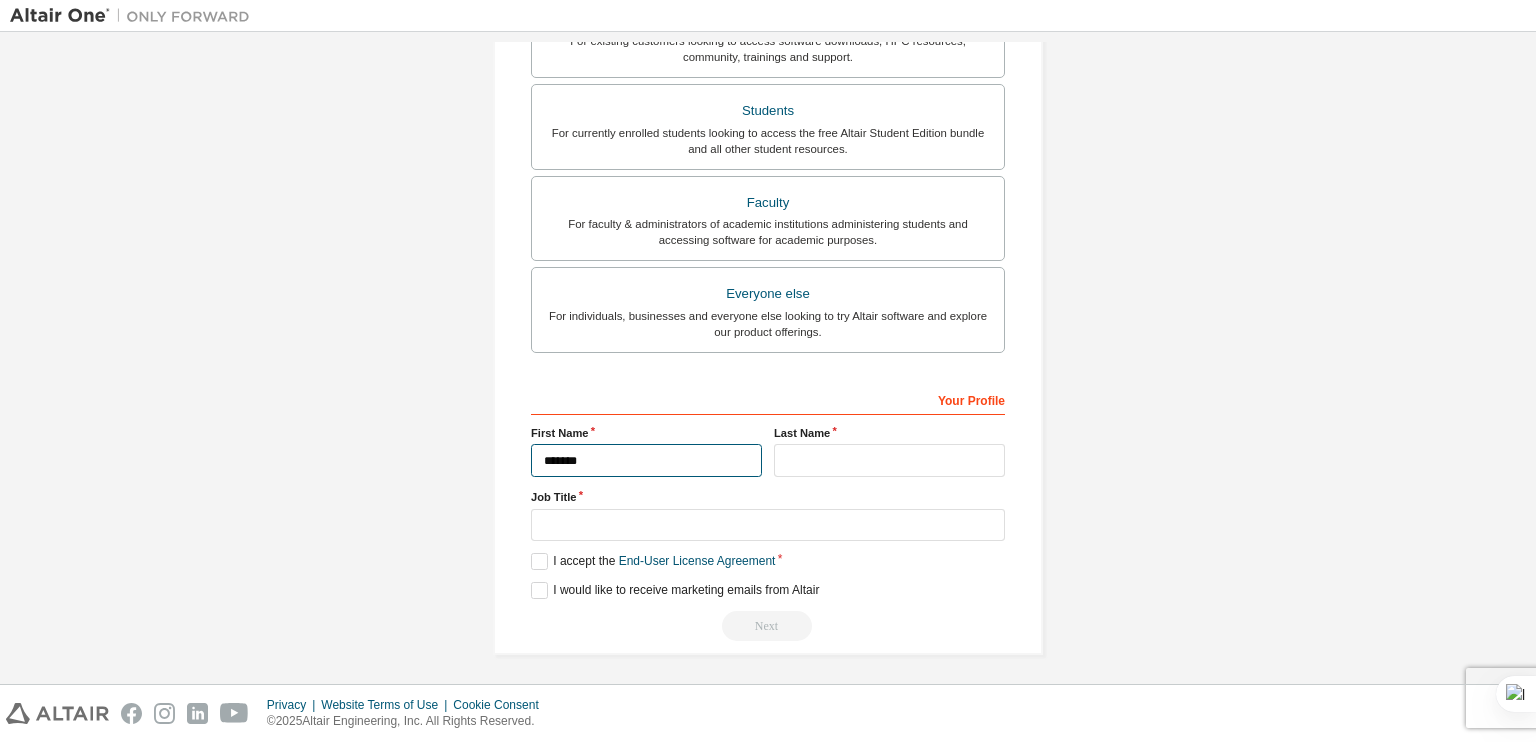 type on "******" 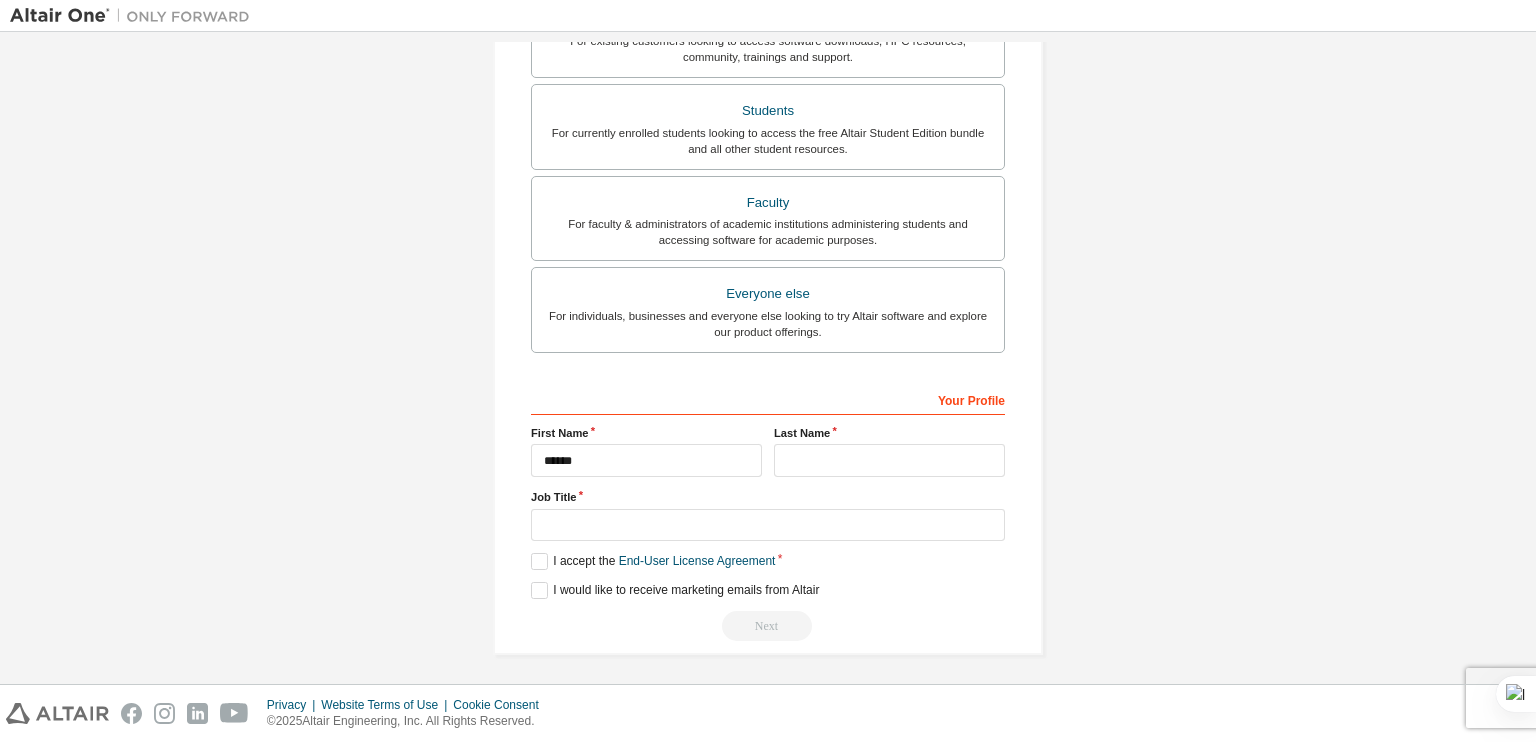 click on "Last Name" at bounding box center [889, 451] 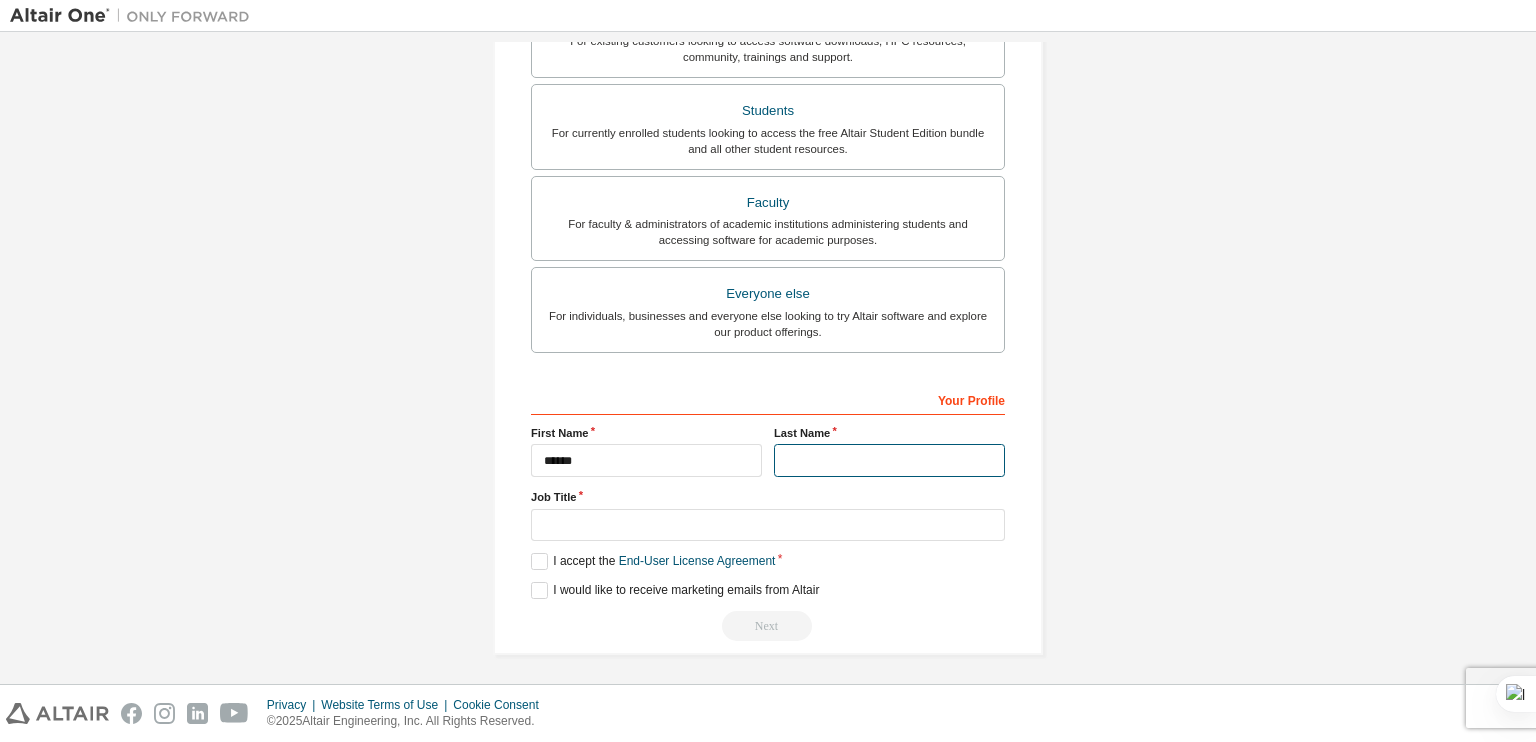 click at bounding box center [889, 460] 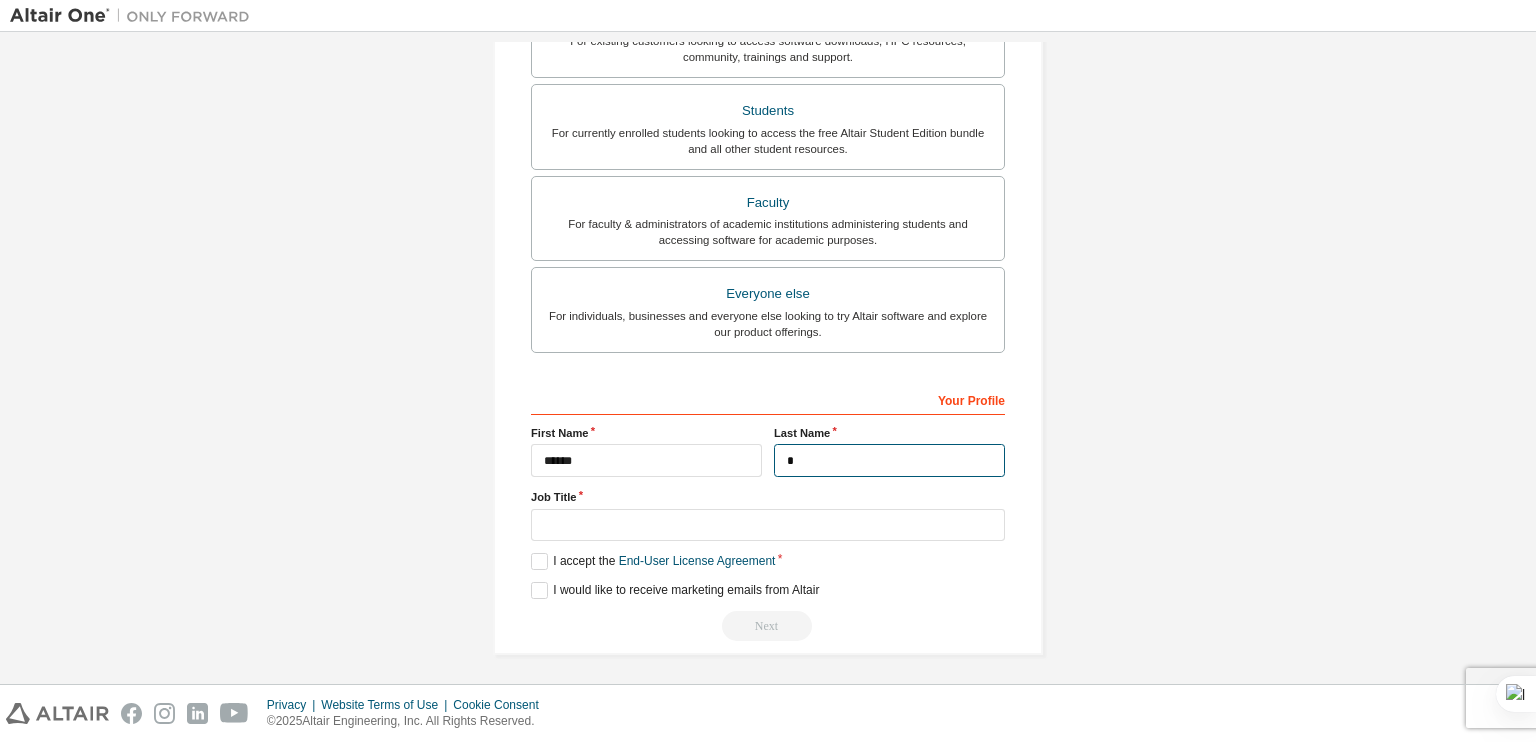 type on "*" 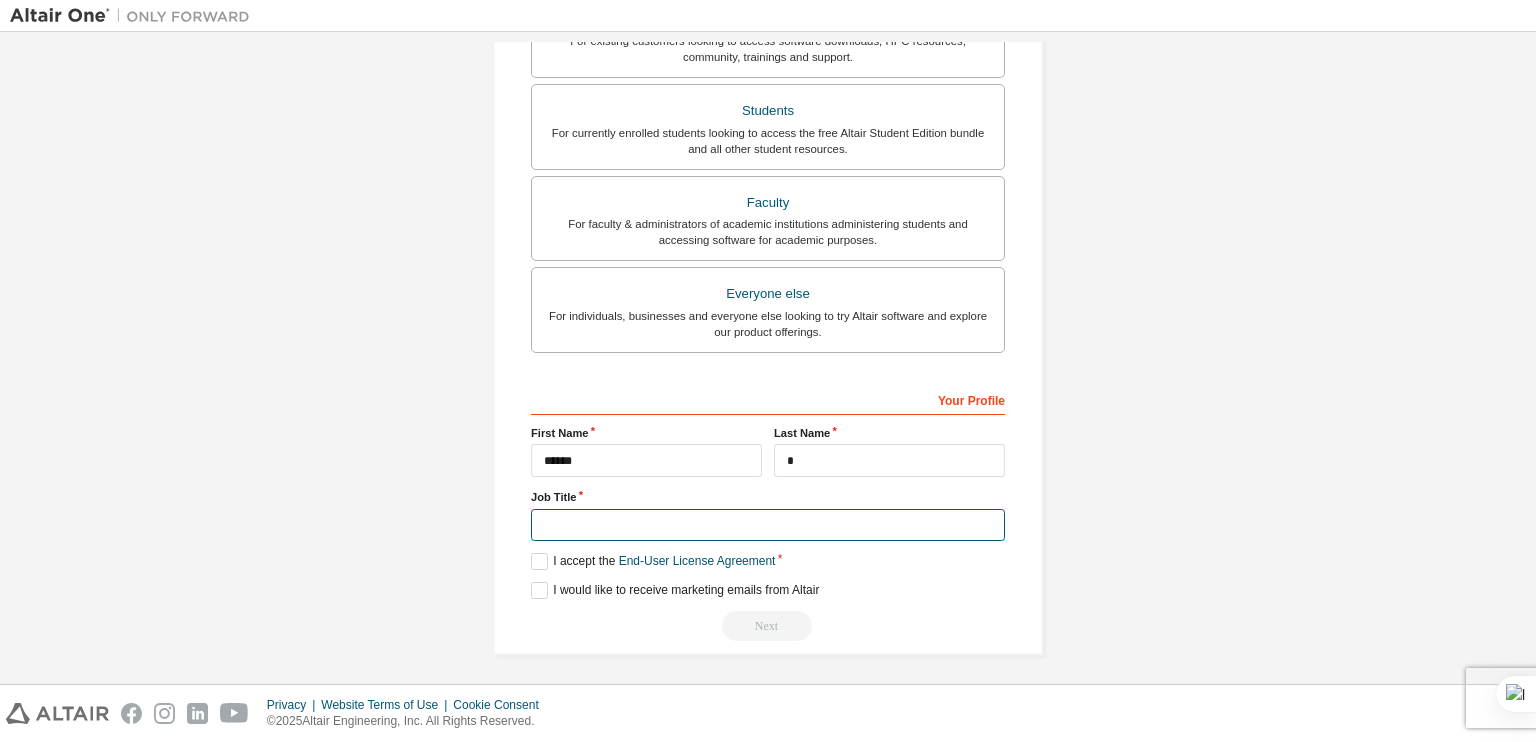 click at bounding box center [768, 525] 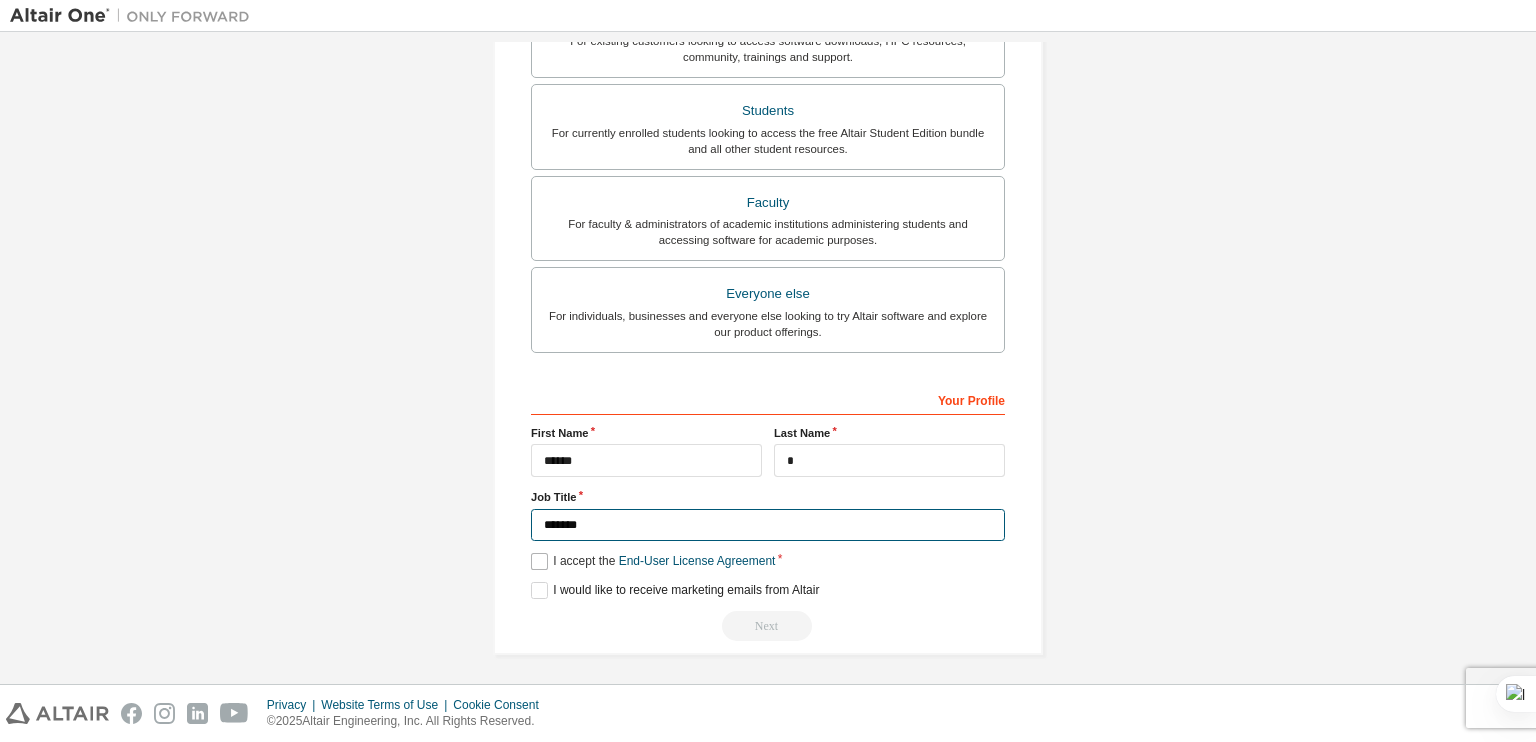 type on "*******" 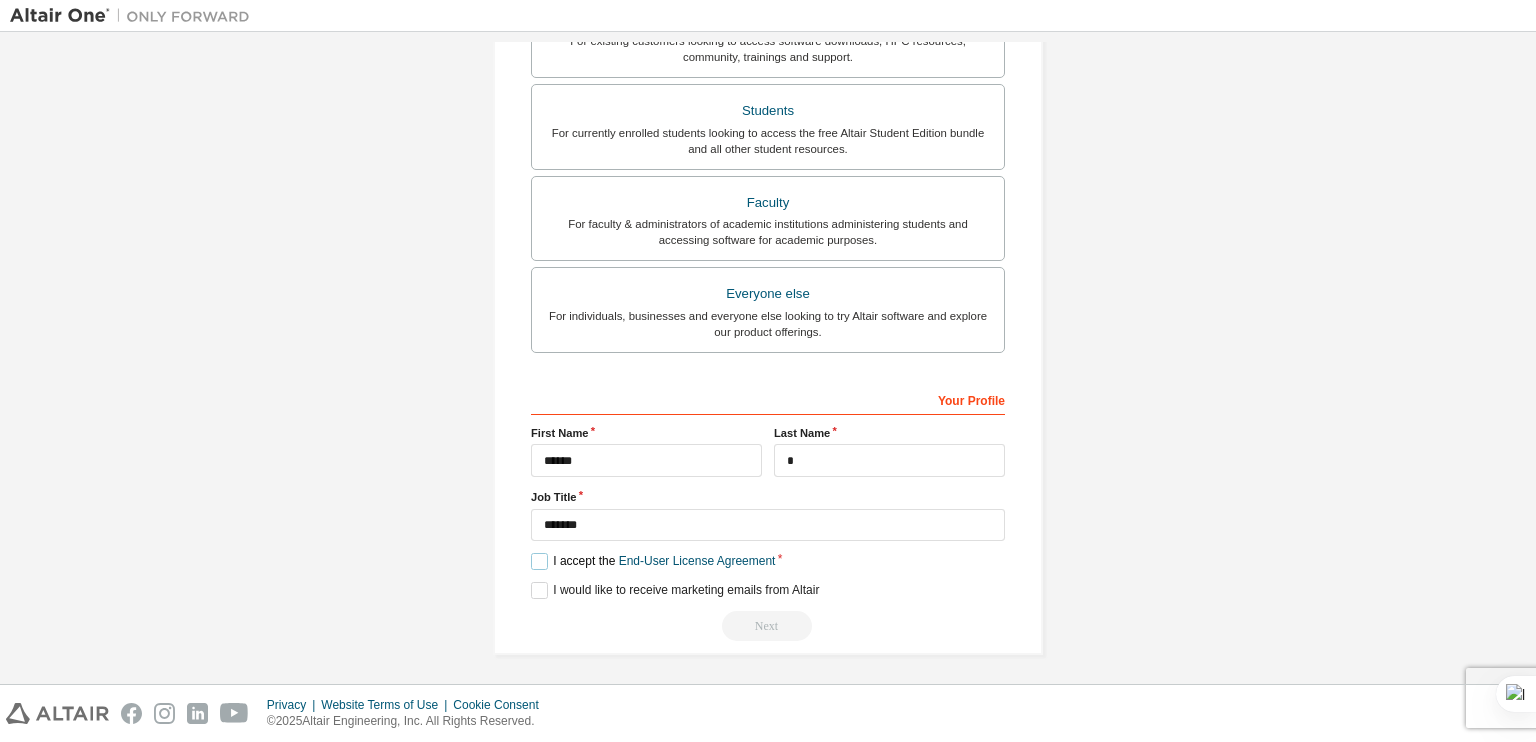 click on "I accept the    End-User License Agreement" at bounding box center [653, 561] 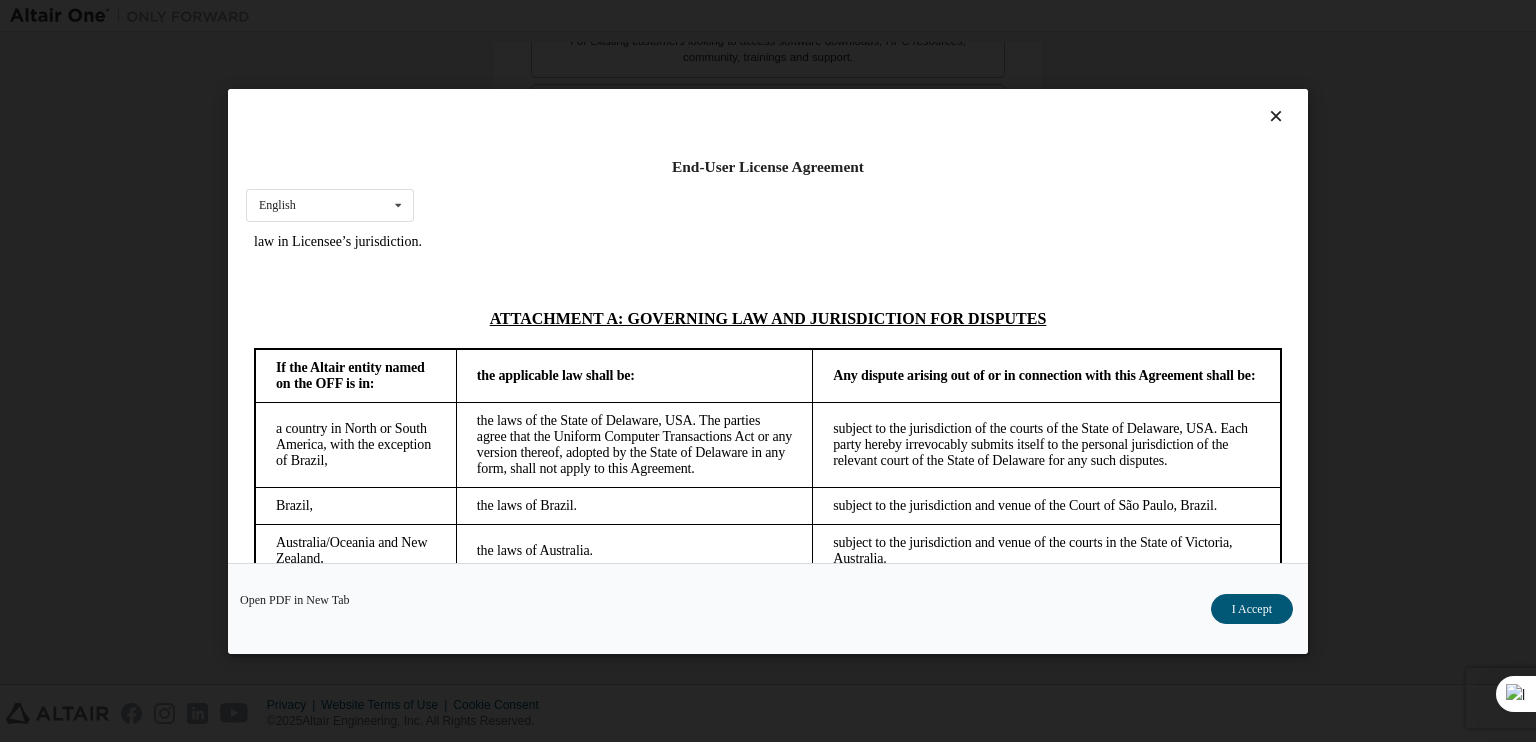 scroll, scrollTop: 5608, scrollLeft: 0, axis: vertical 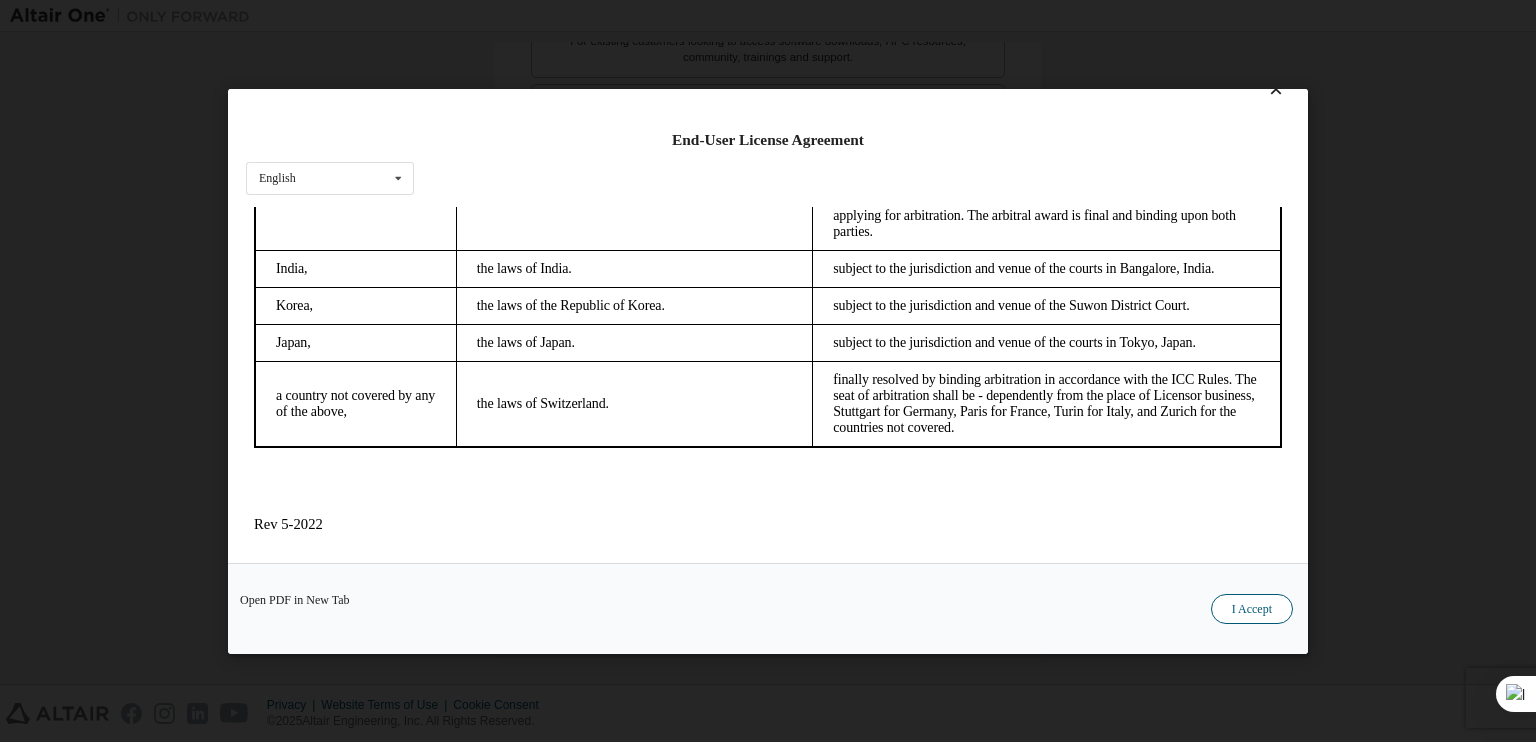 click on "I Accept" at bounding box center (1252, 608) 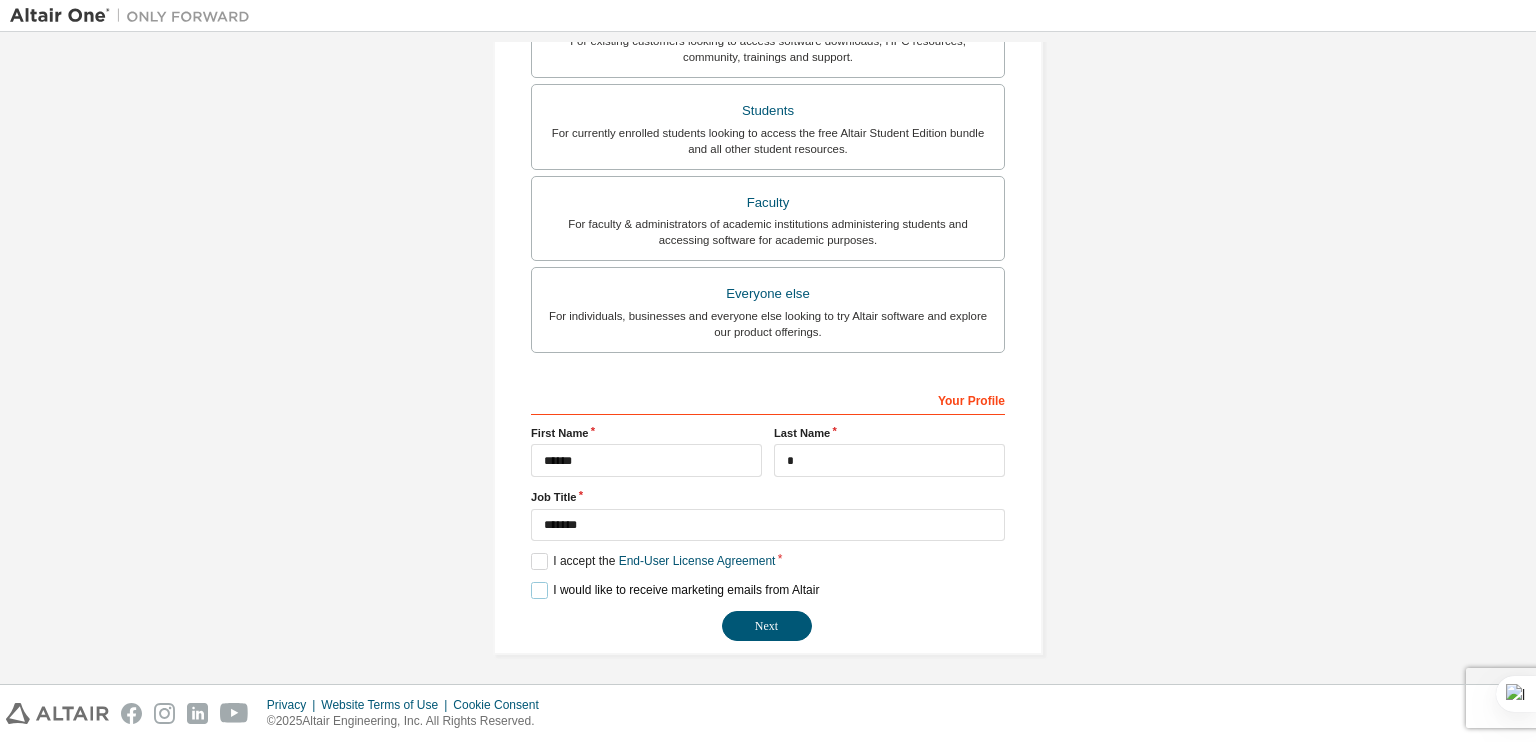 click on "I would like to receive marketing emails from Altair" at bounding box center [675, 590] 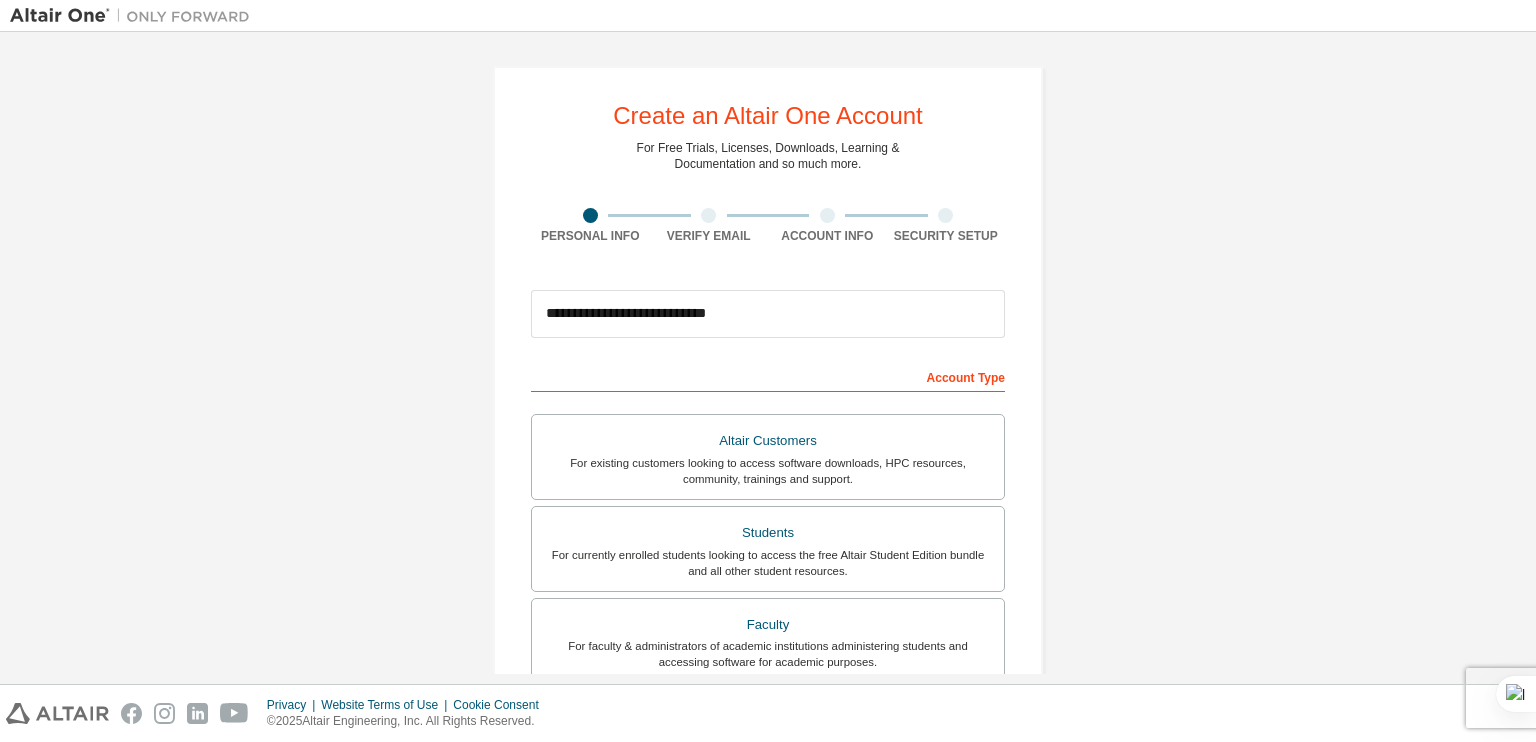 scroll, scrollTop: 422, scrollLeft: 0, axis: vertical 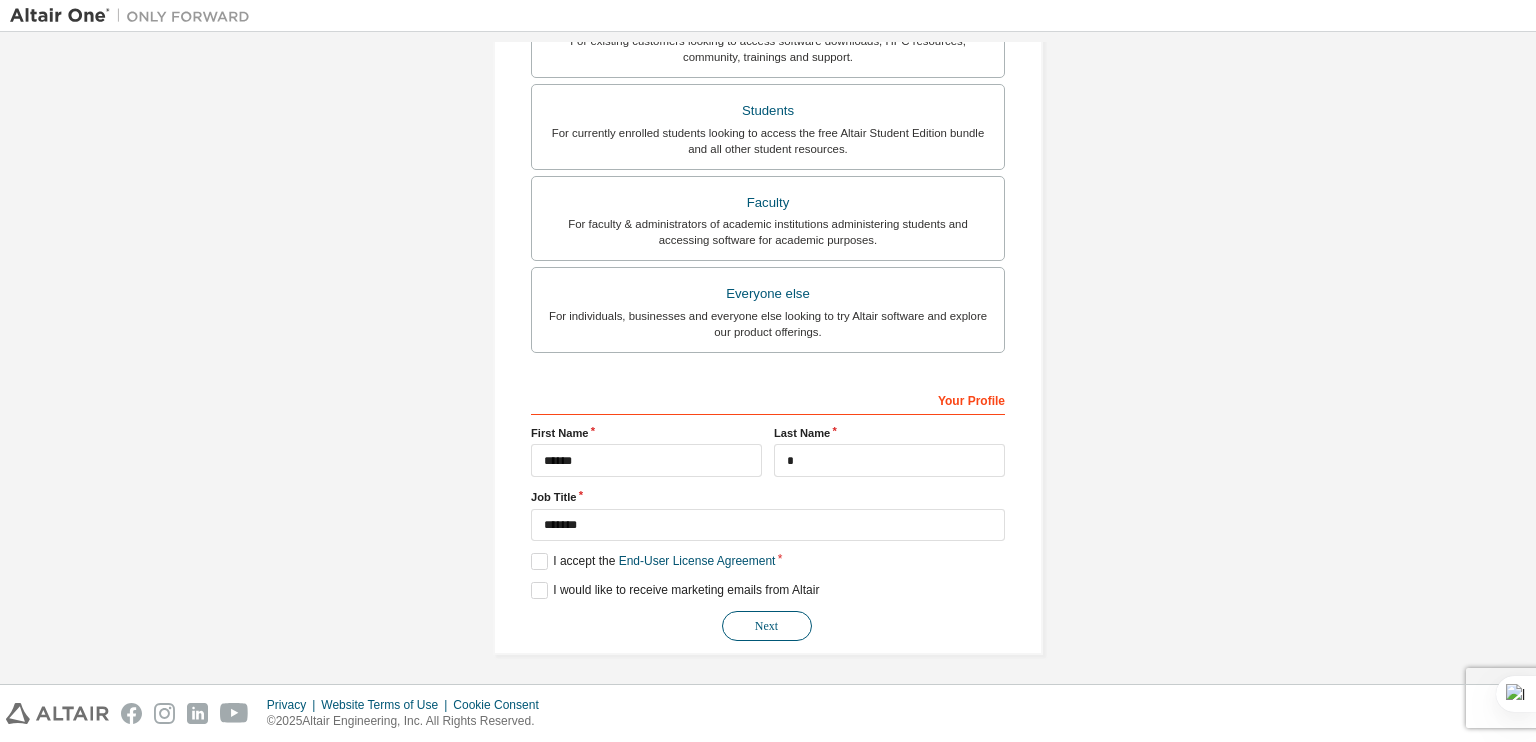 click on "Next" at bounding box center (767, 626) 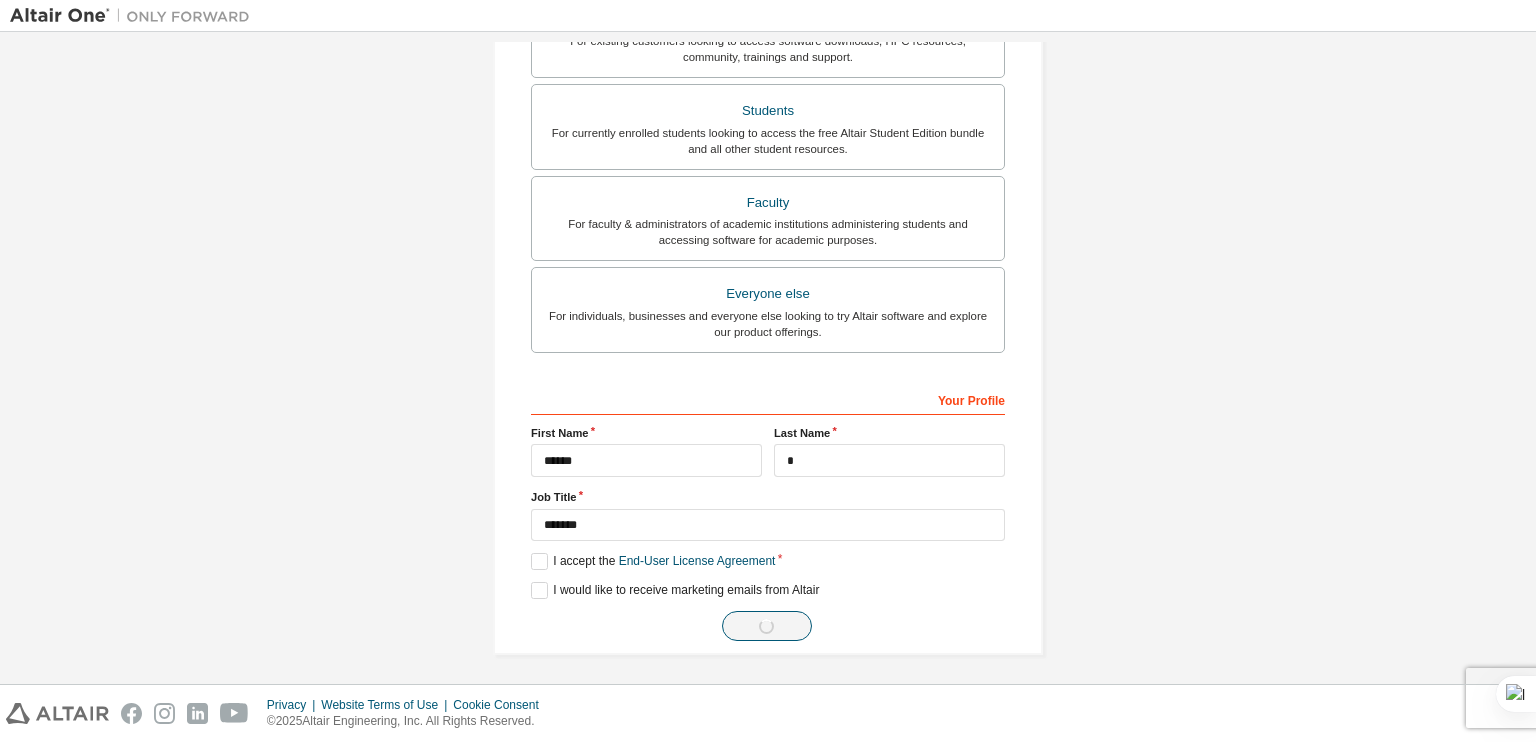 scroll, scrollTop: 0, scrollLeft: 0, axis: both 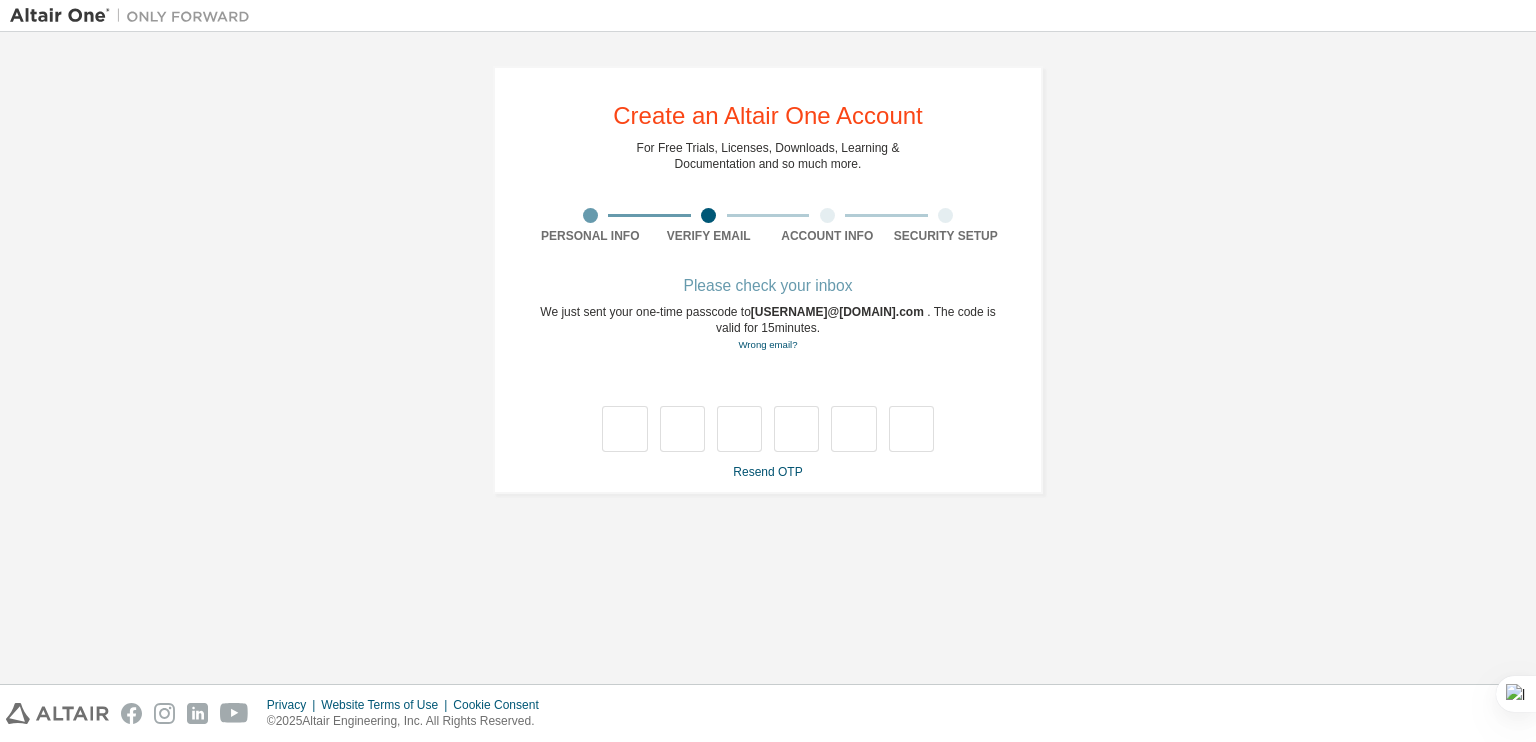 type on "*" 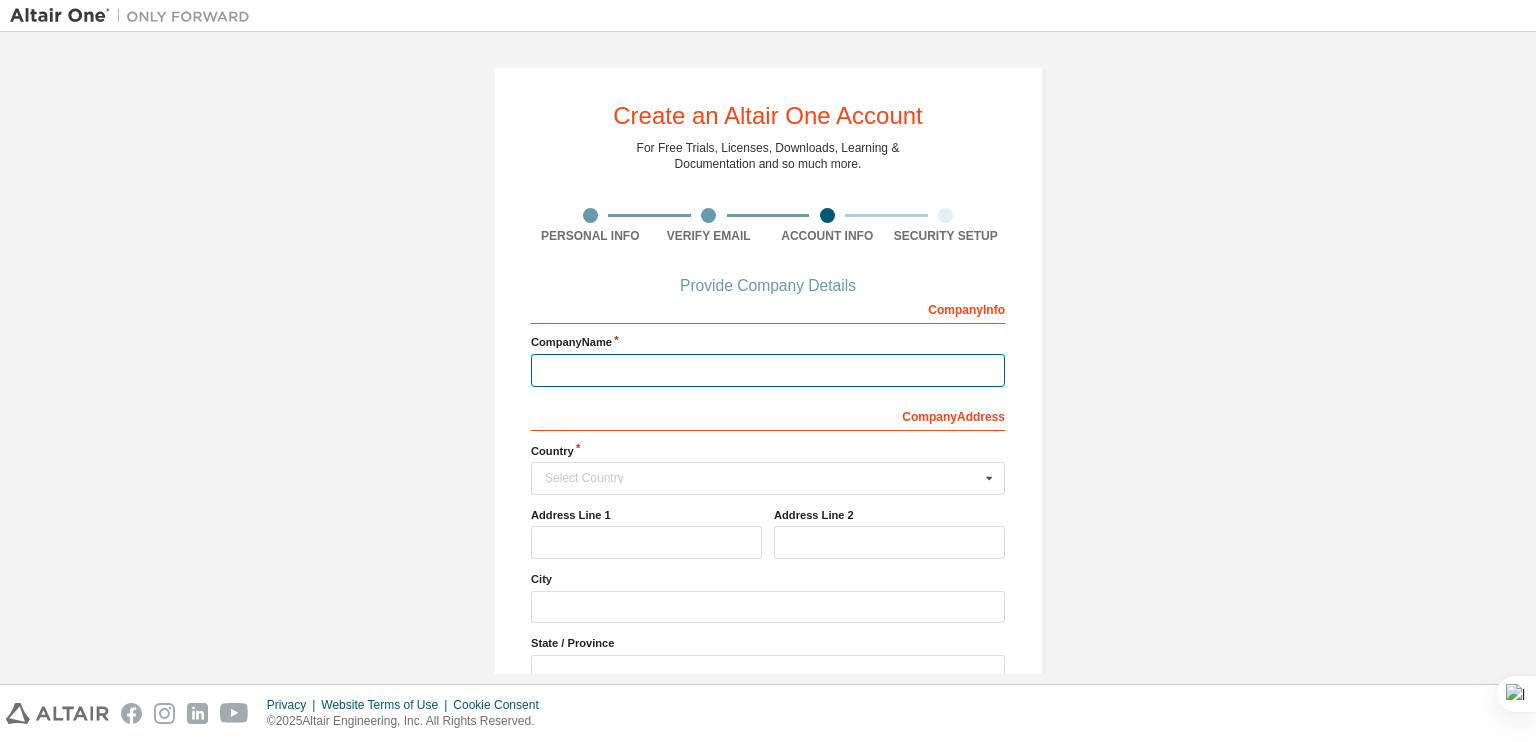 click at bounding box center (768, 370) 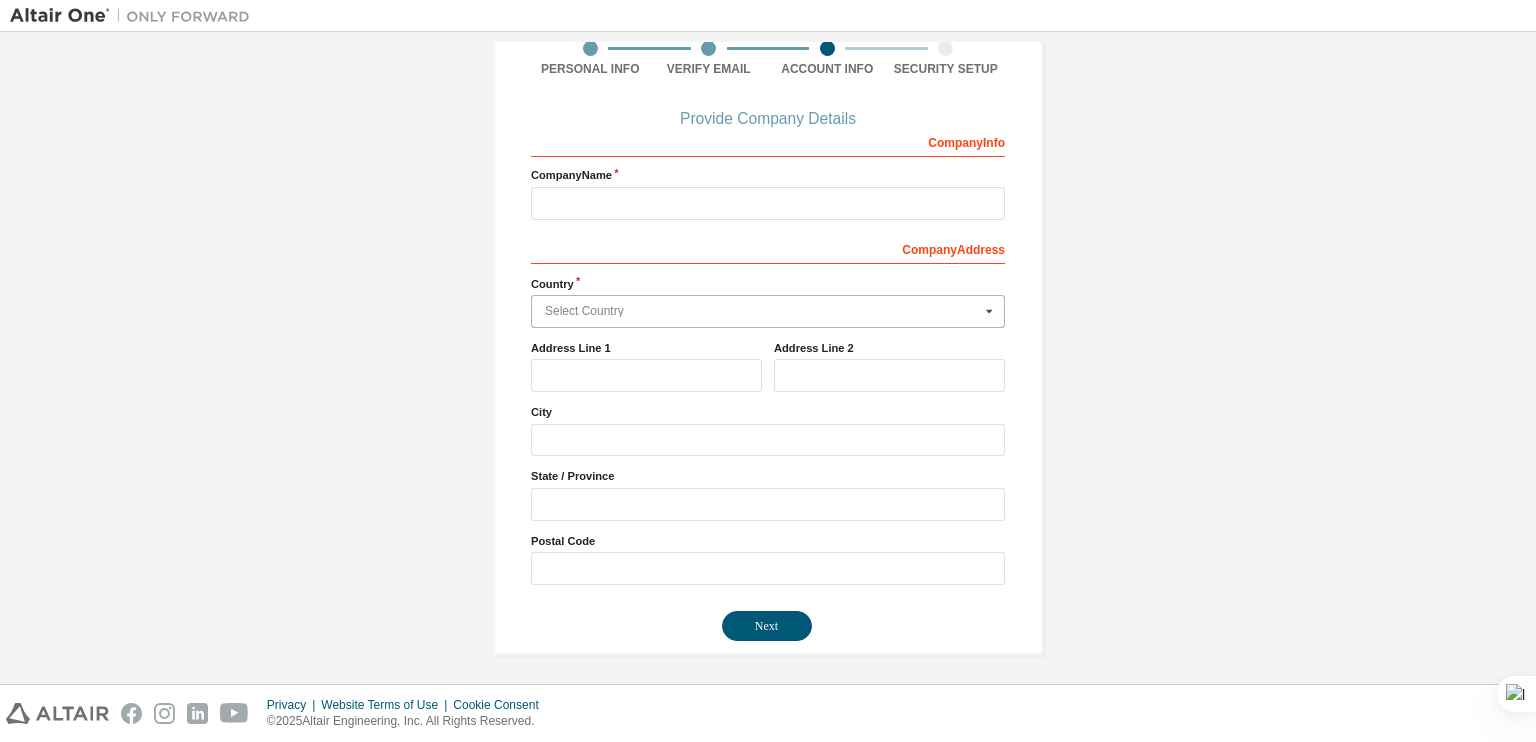 click at bounding box center [769, 311] 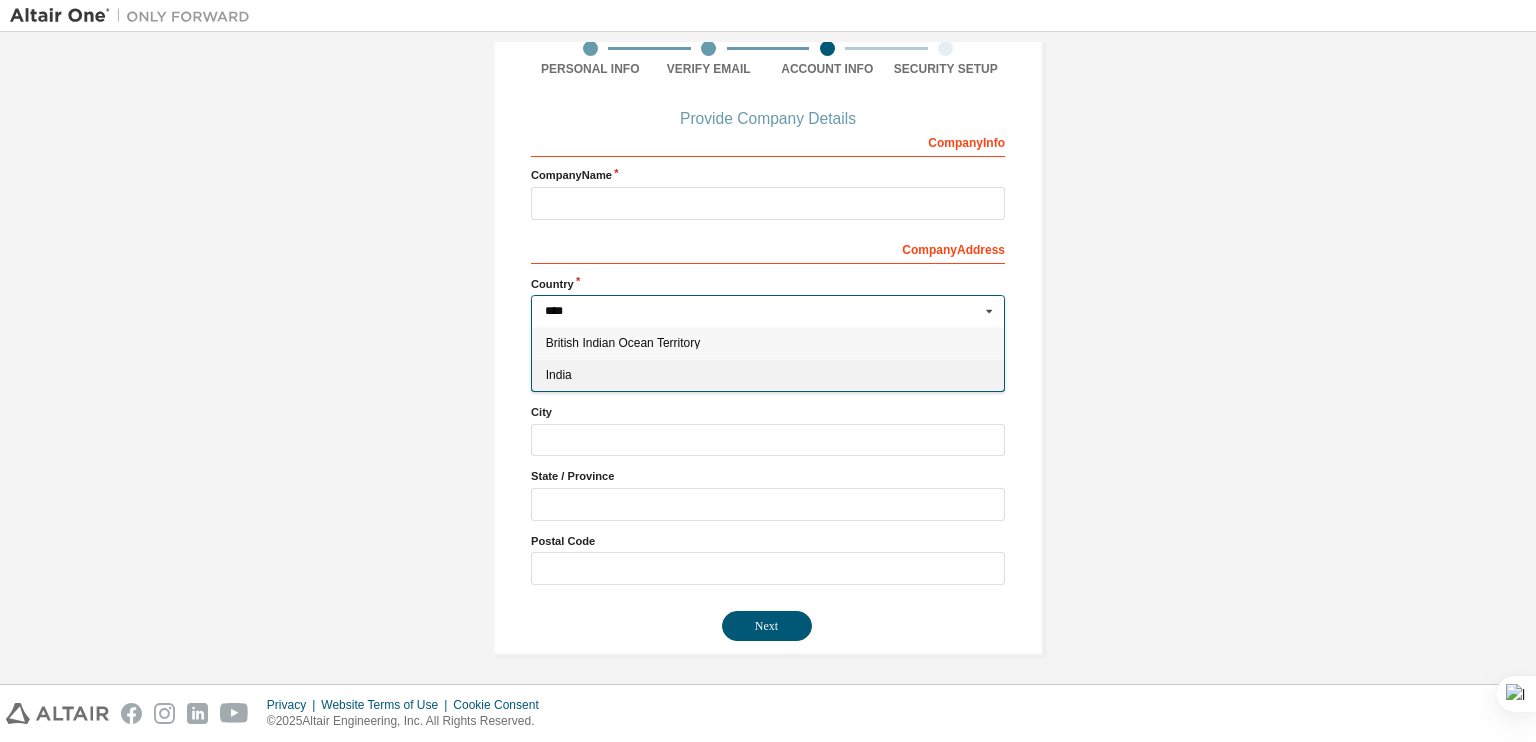 type on "****" 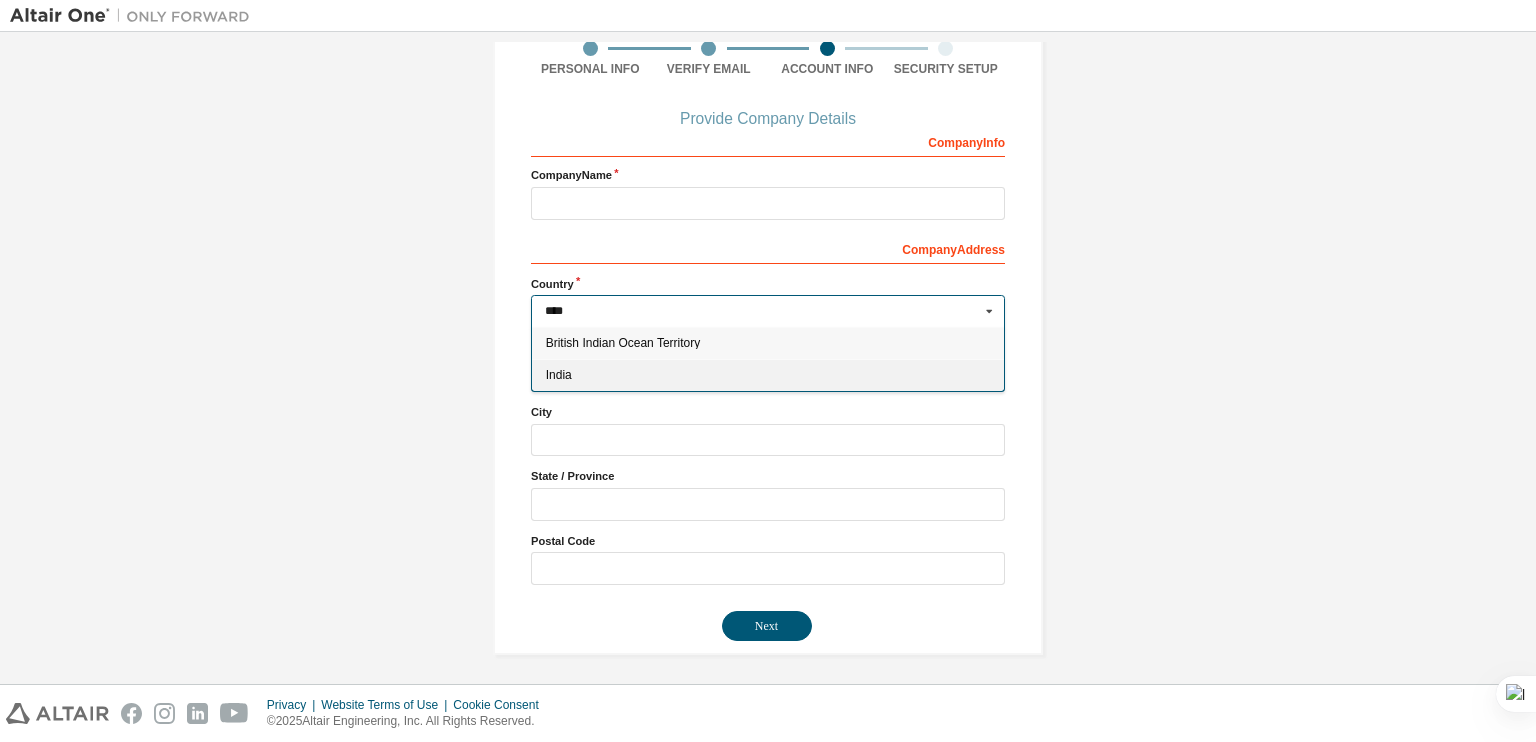 click on "India" at bounding box center (768, 375) 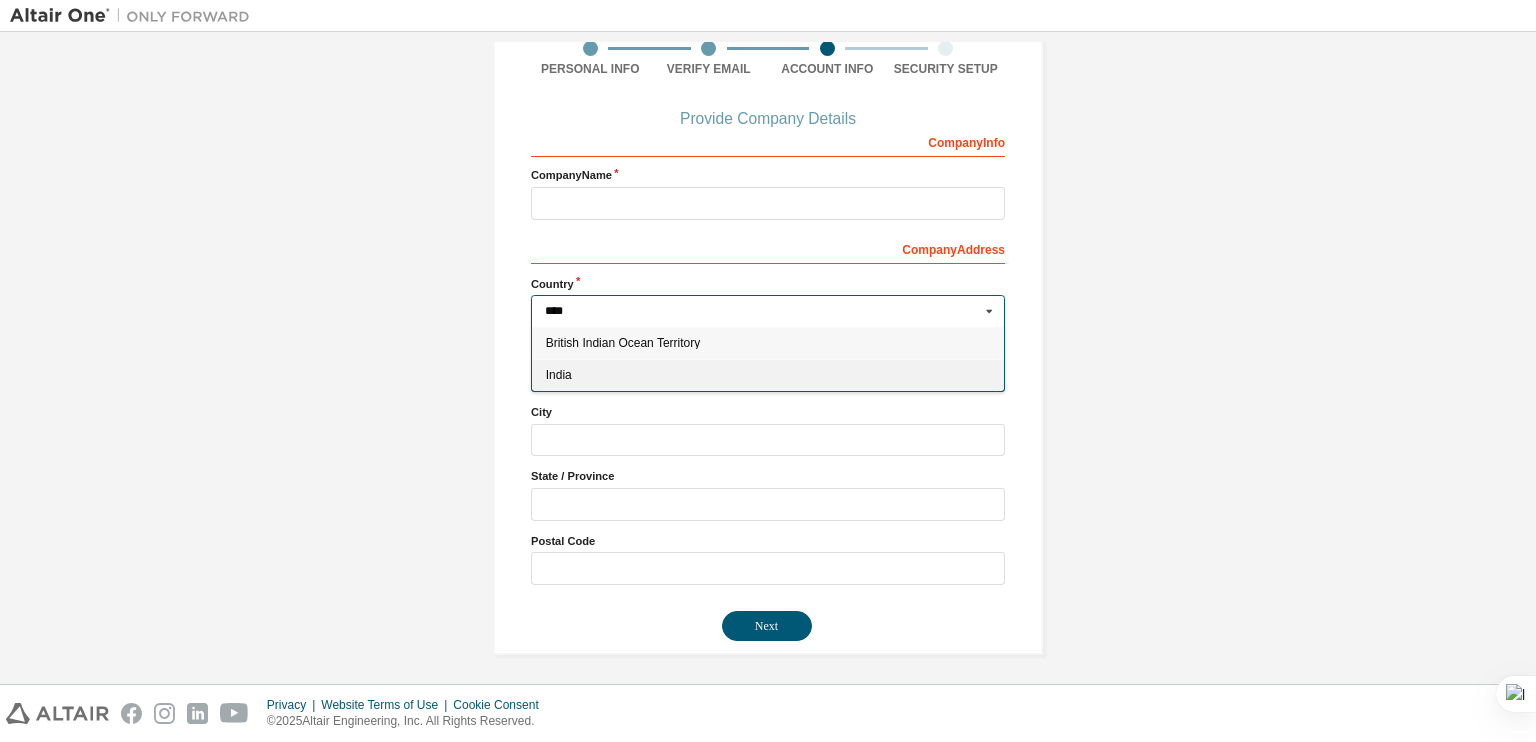 type on "***" 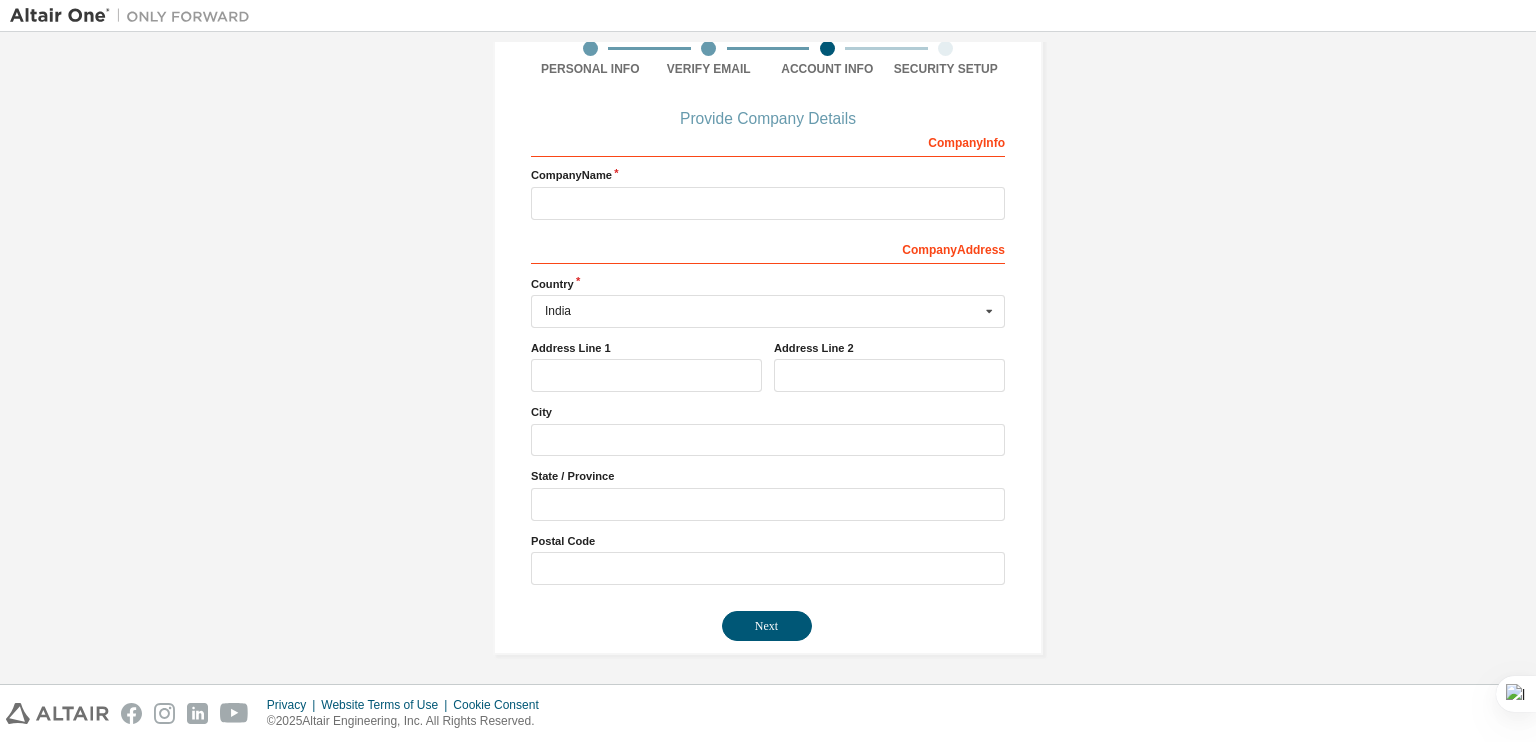 click on "City" at bounding box center (768, 430) 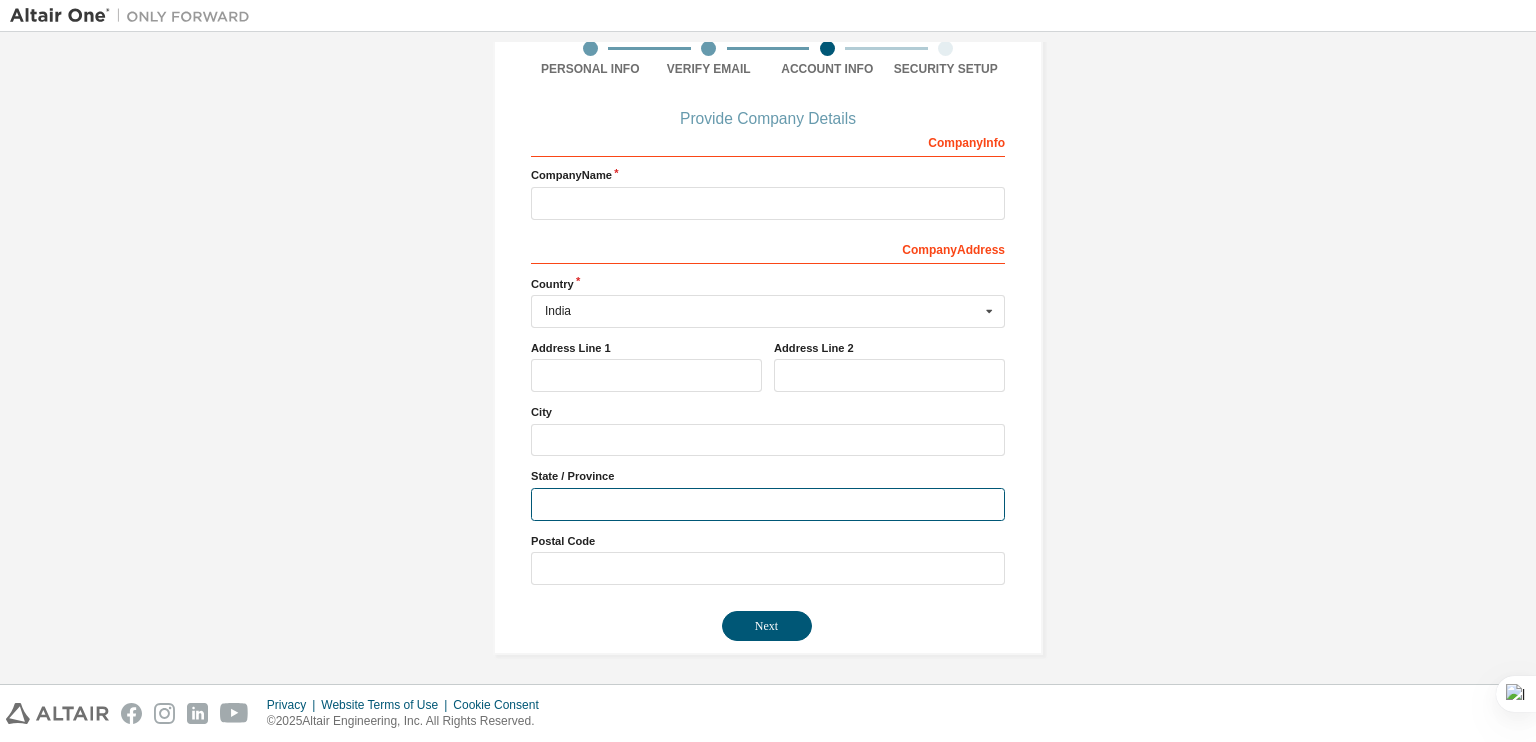 click at bounding box center (768, 504) 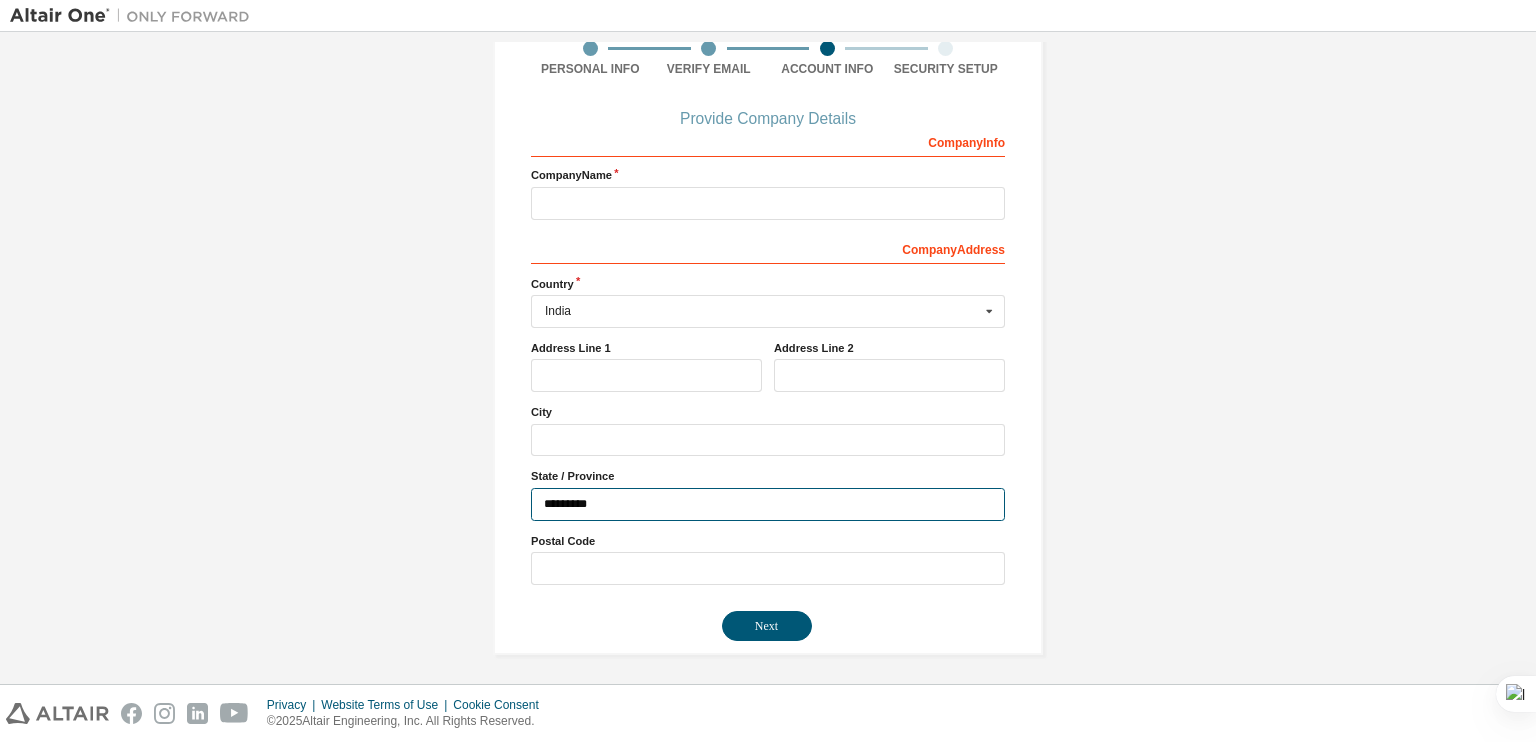 type on "*********" 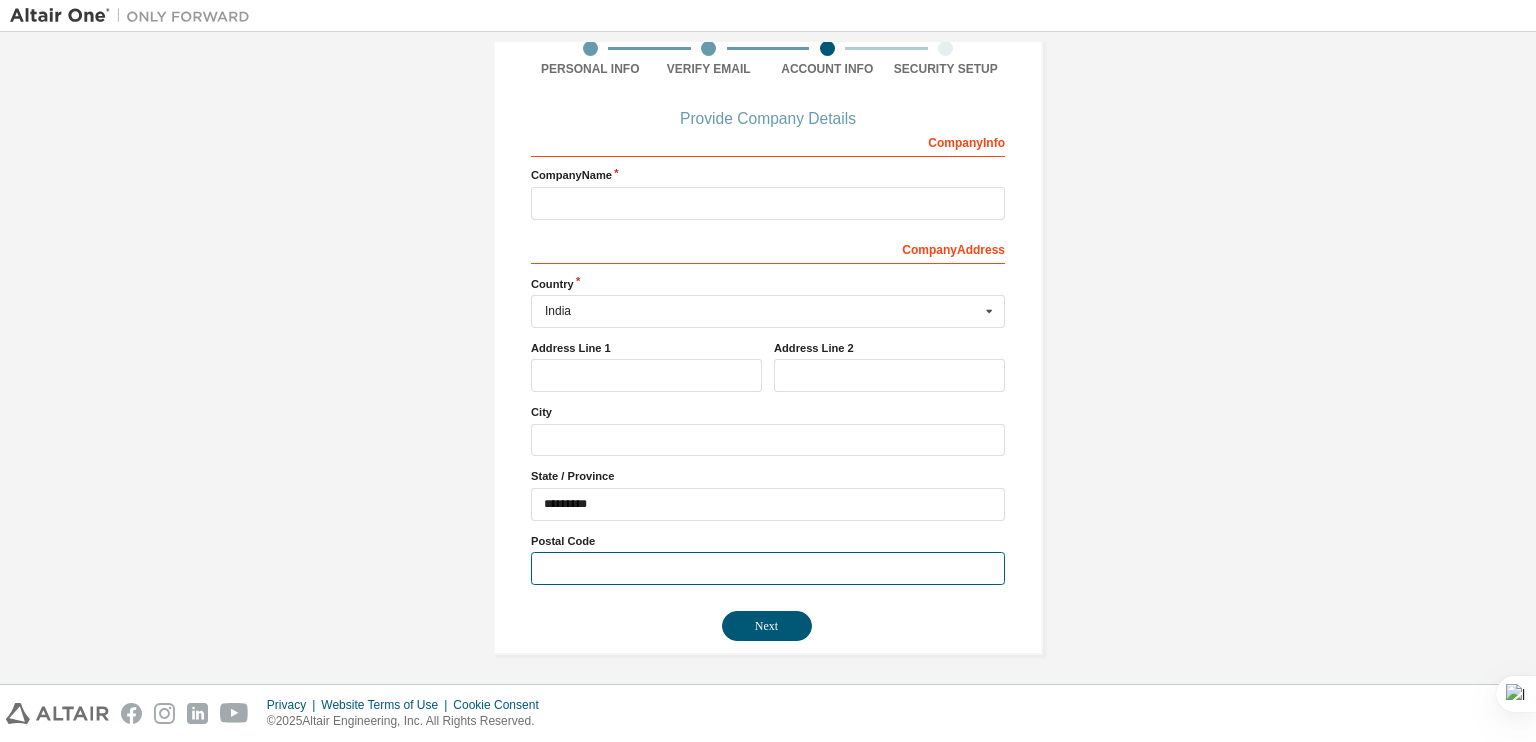 click at bounding box center [768, 568] 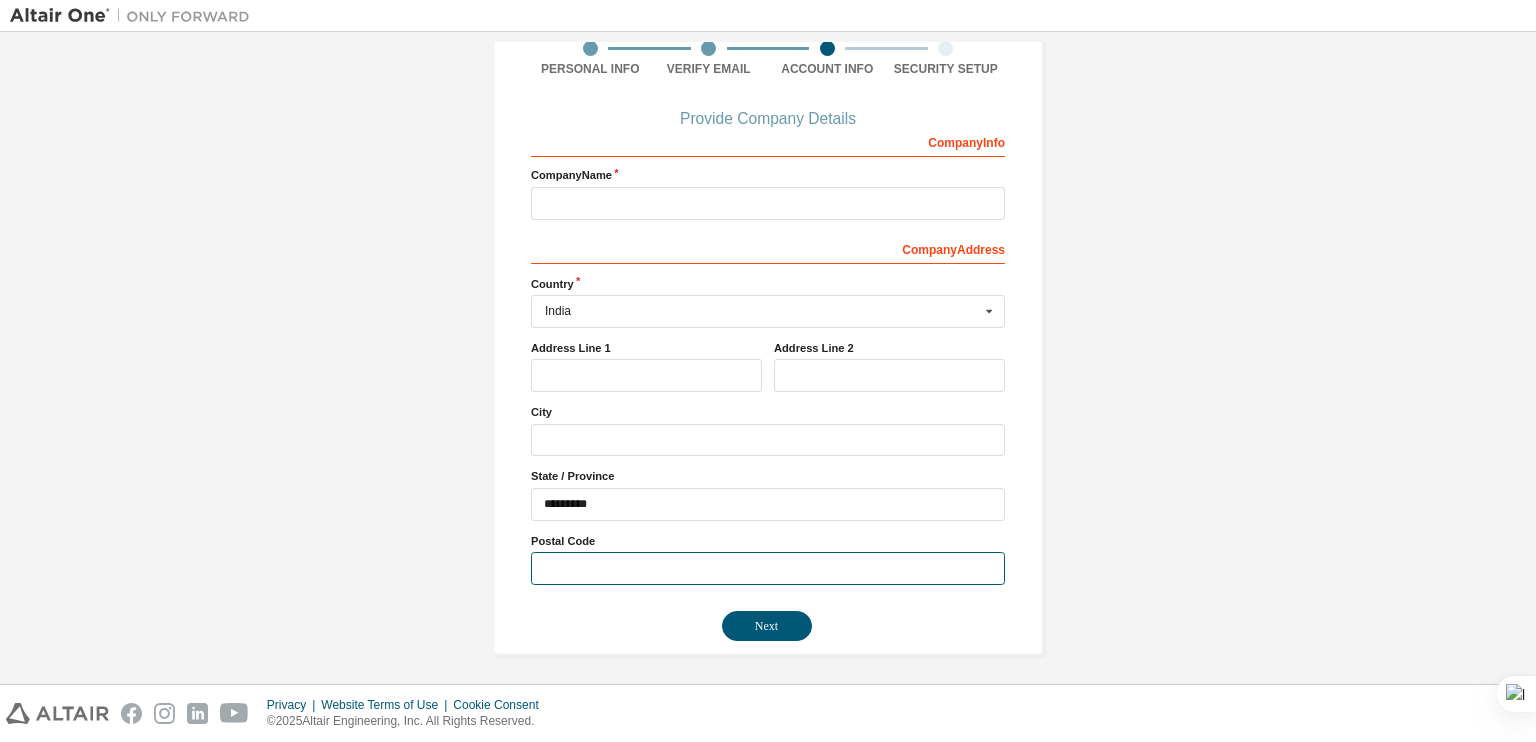 click at bounding box center (768, 568) 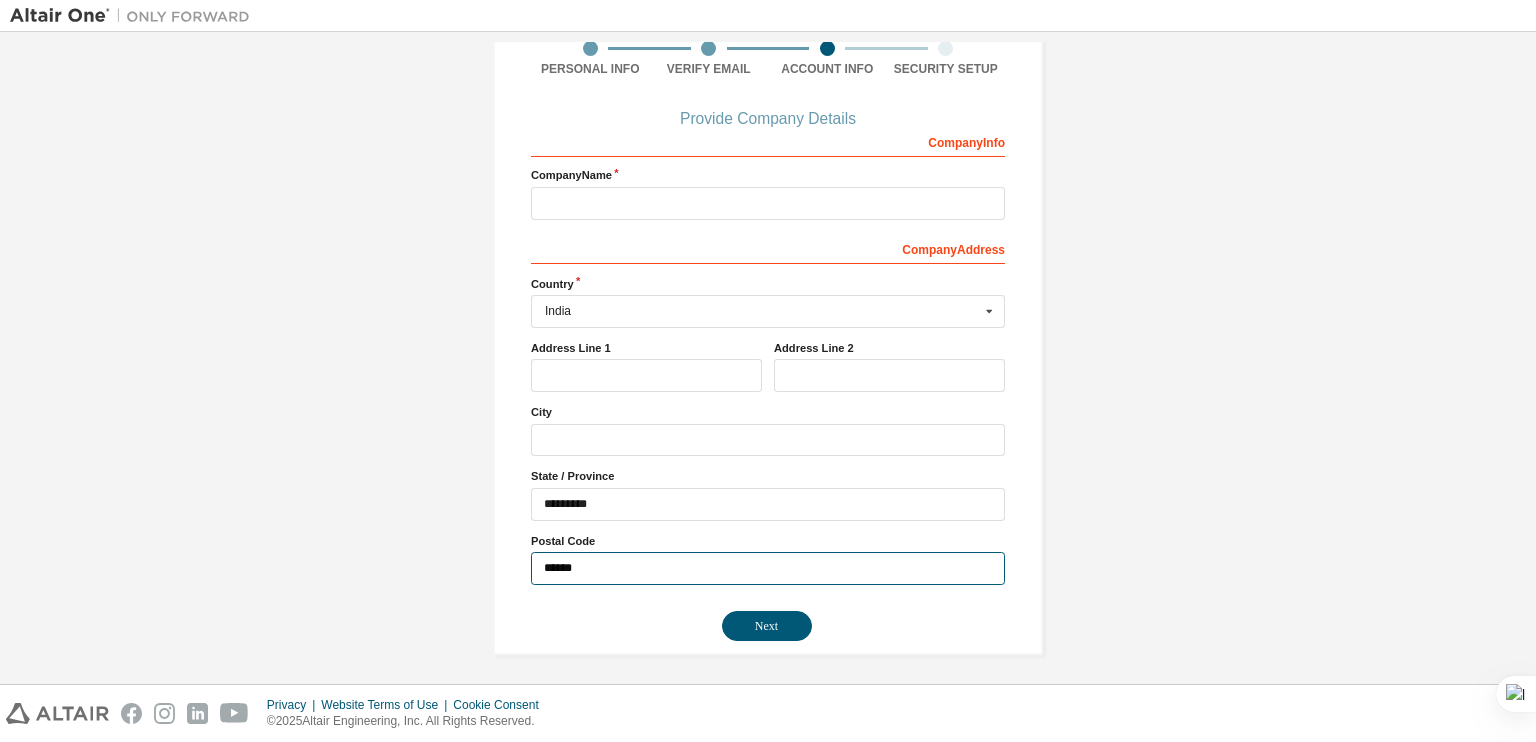 type on "******" 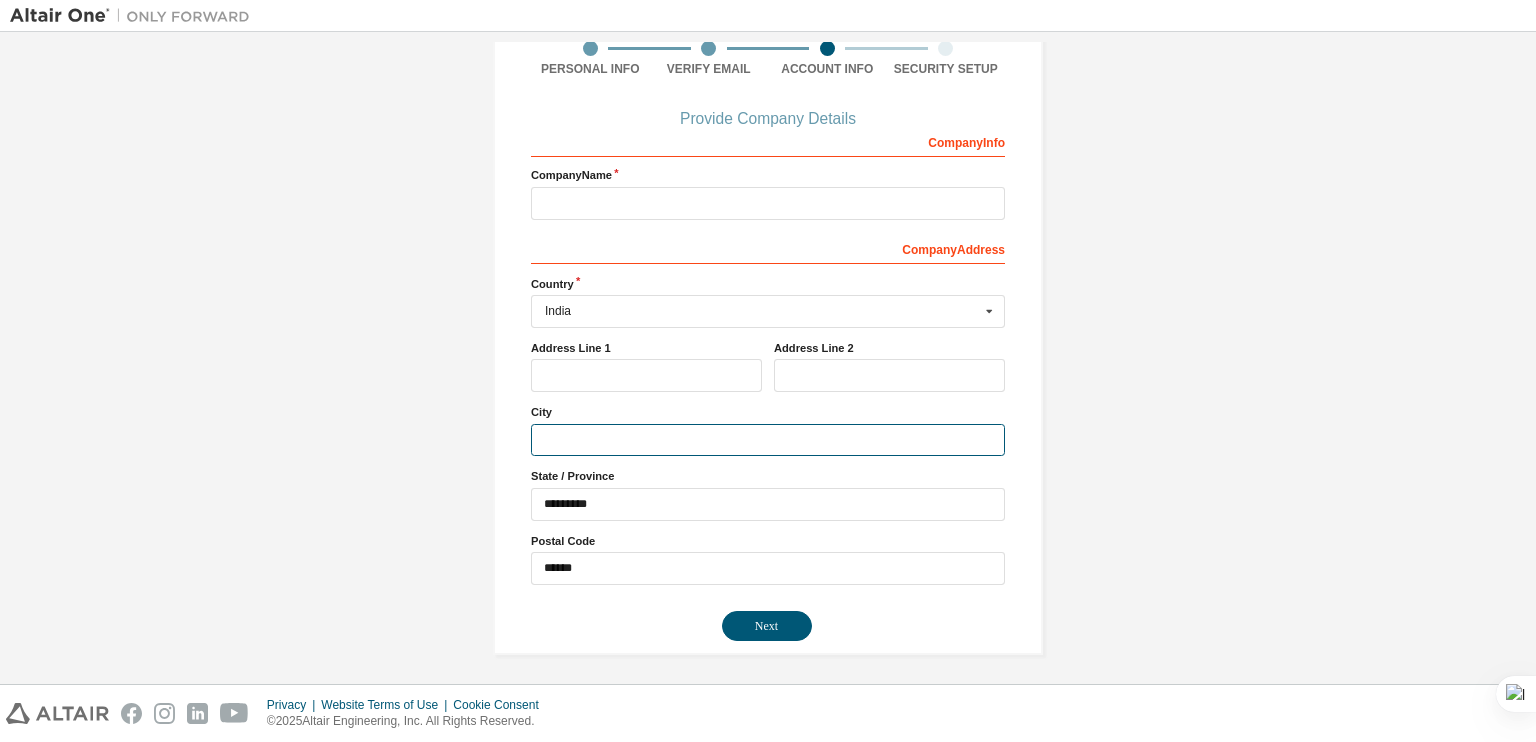 click at bounding box center [768, 440] 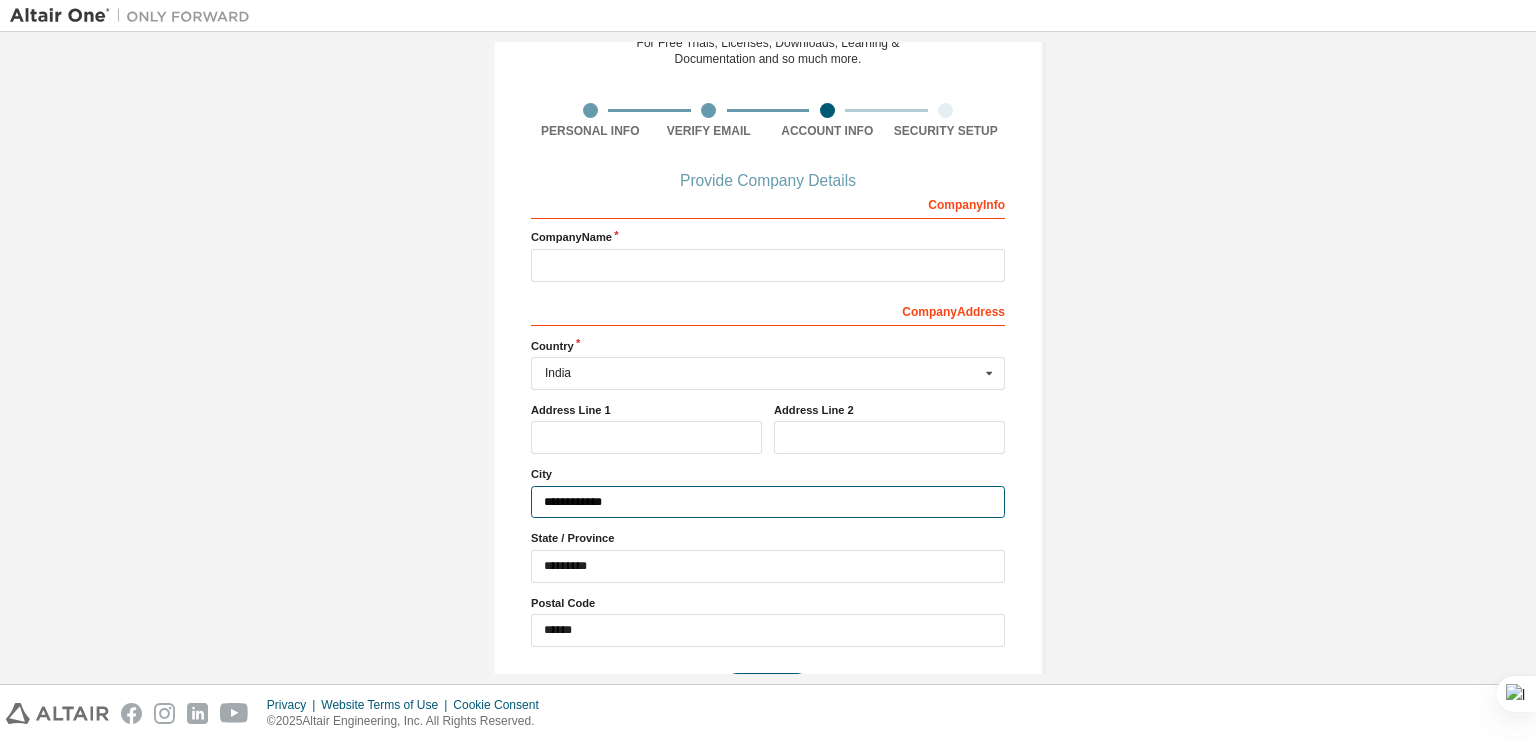 scroll, scrollTop: 106, scrollLeft: 0, axis: vertical 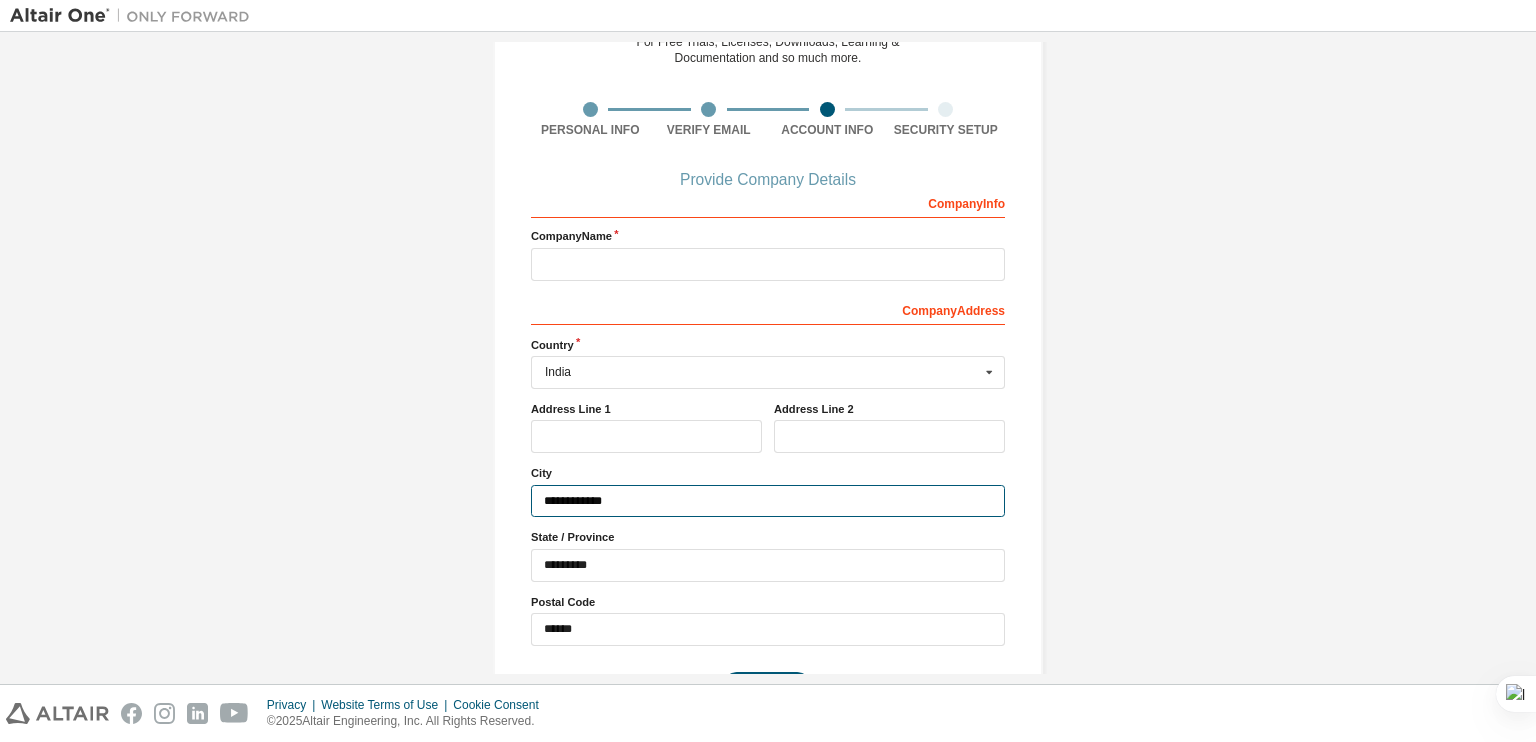 type on "**********" 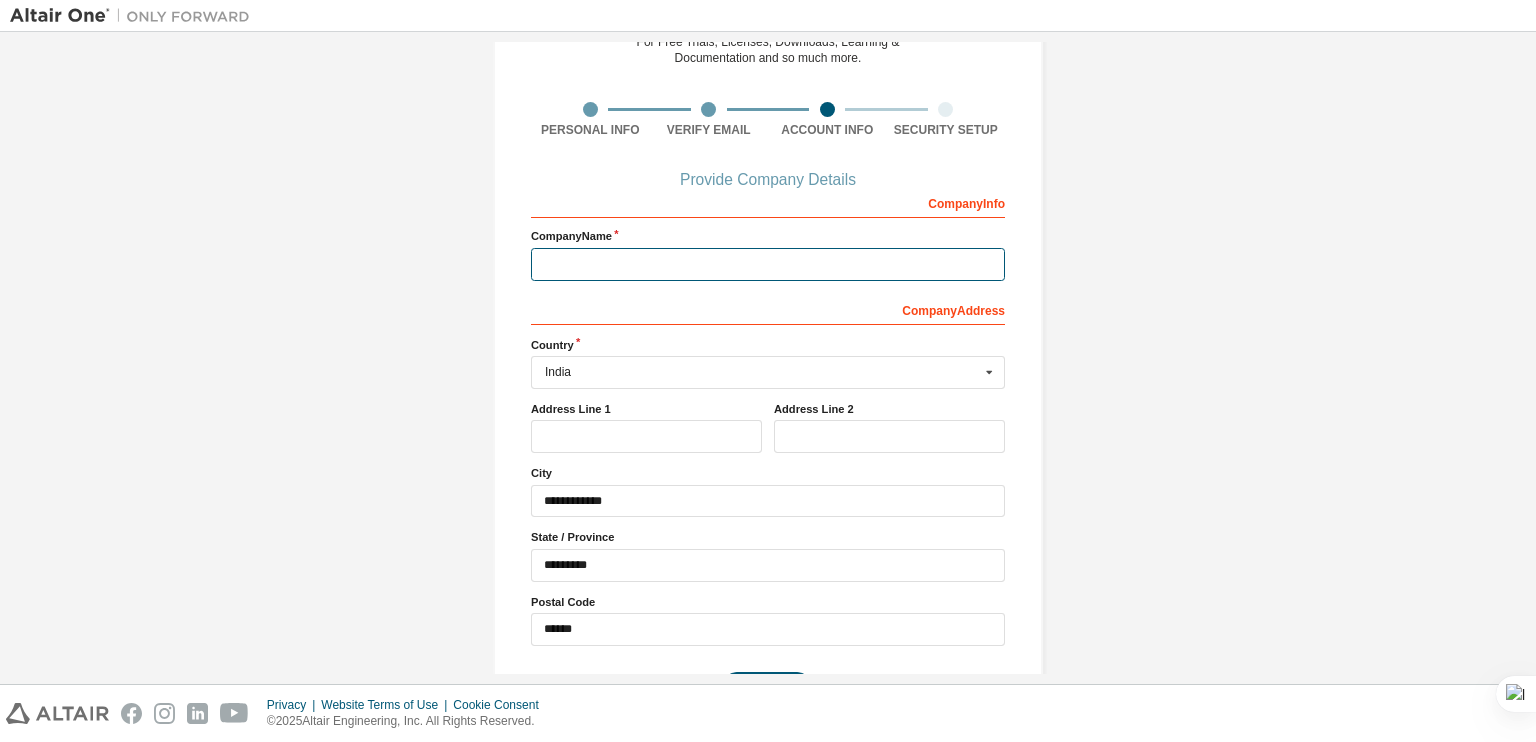 click at bounding box center [768, 264] 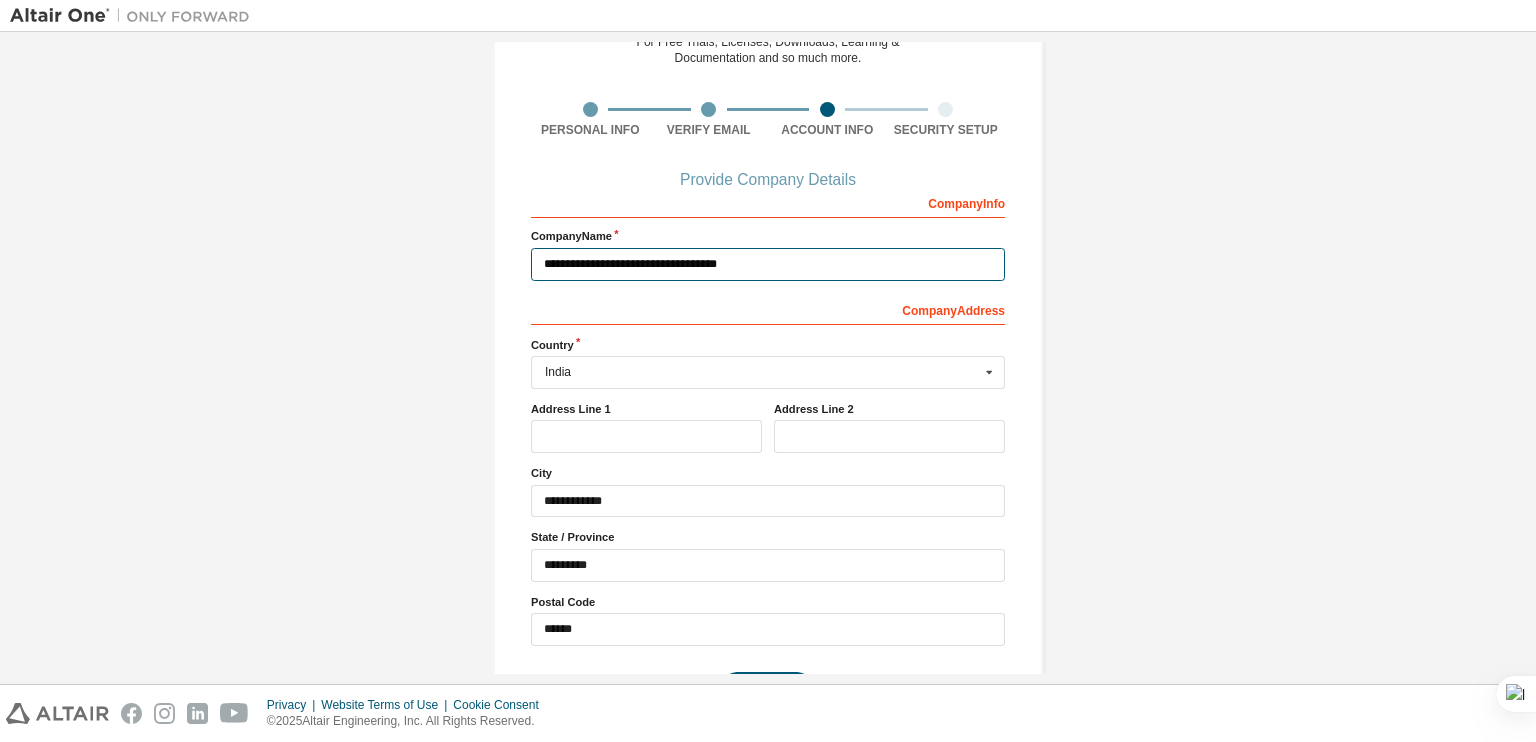 type on "**********" 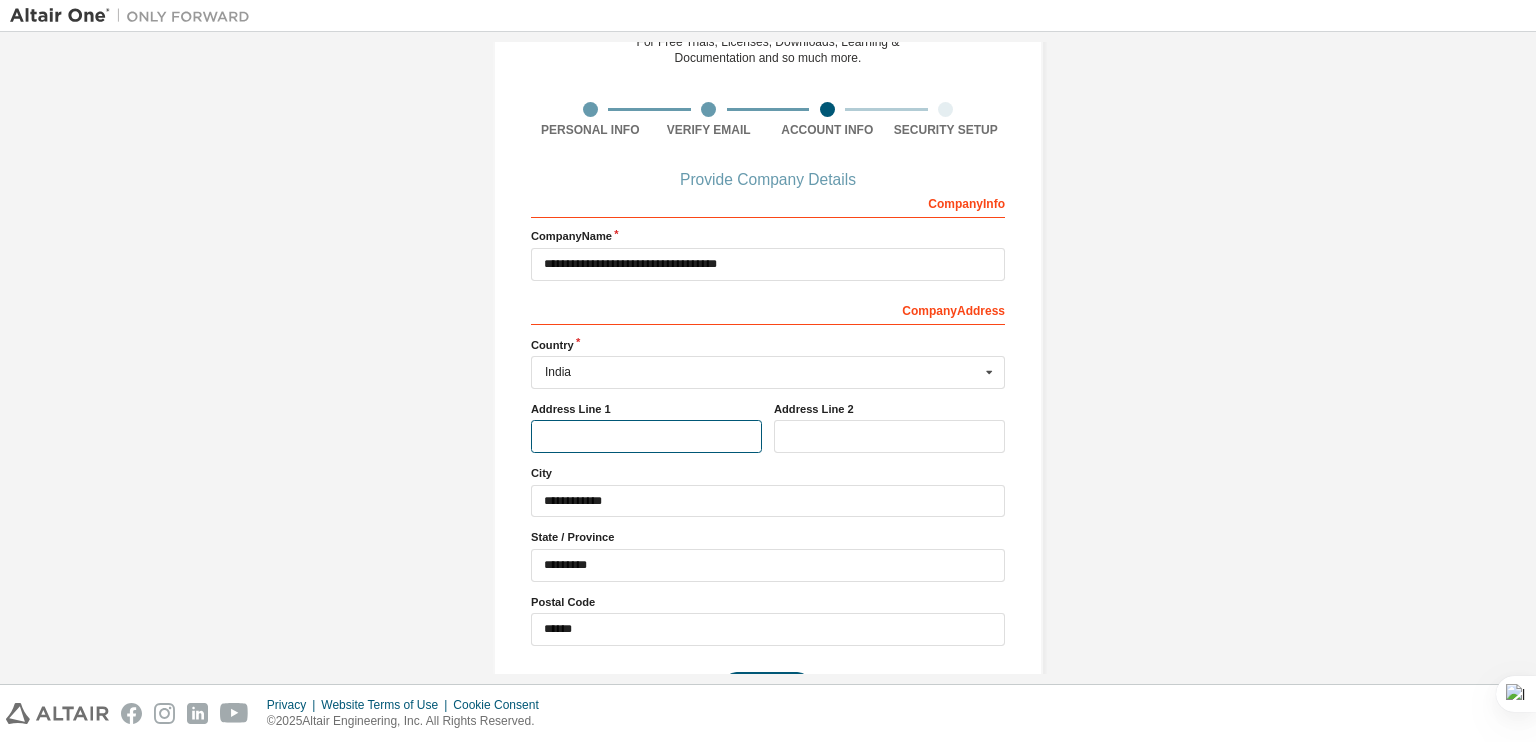 click at bounding box center [646, 436] 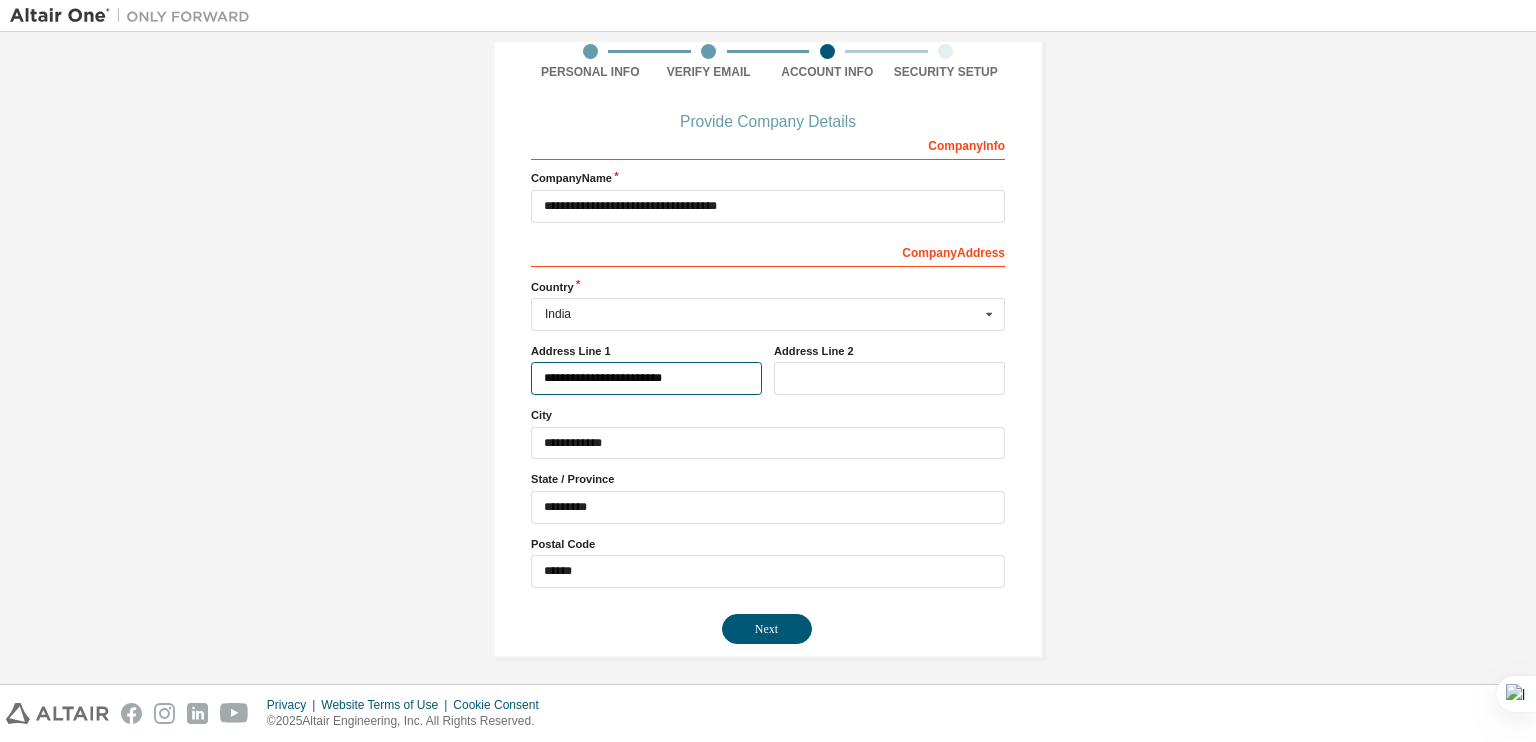scroll, scrollTop: 163, scrollLeft: 0, axis: vertical 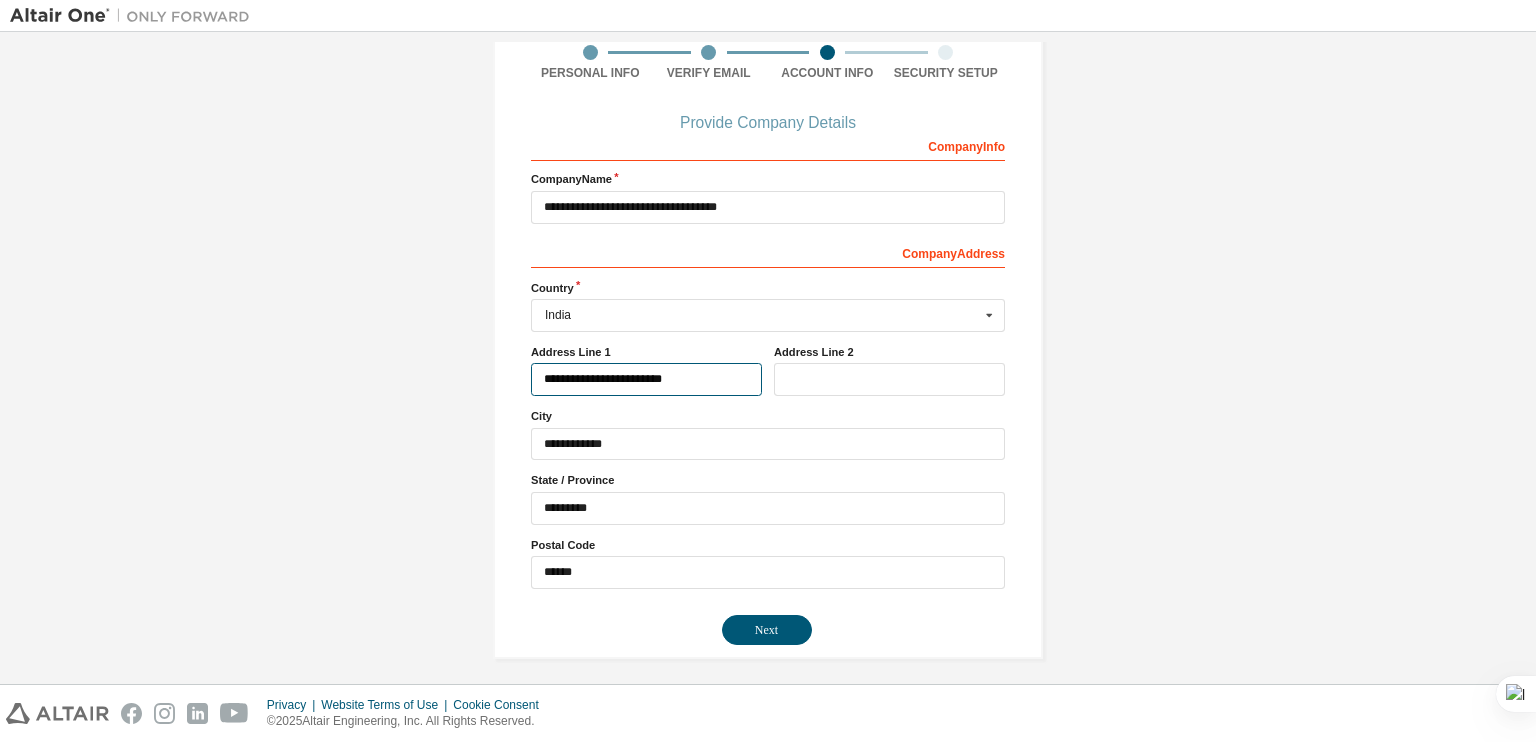 type on "**********" 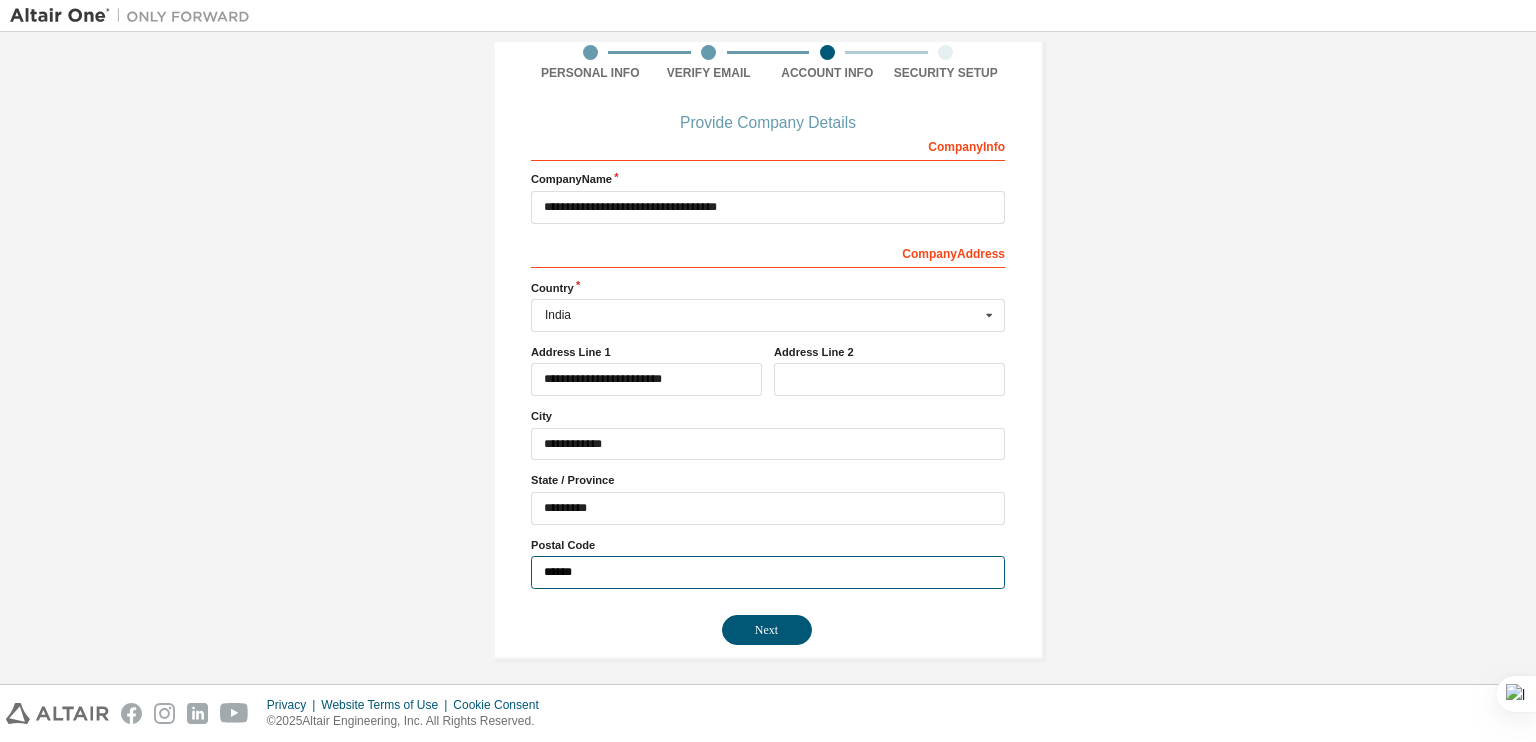 click on "******" at bounding box center (768, 572) 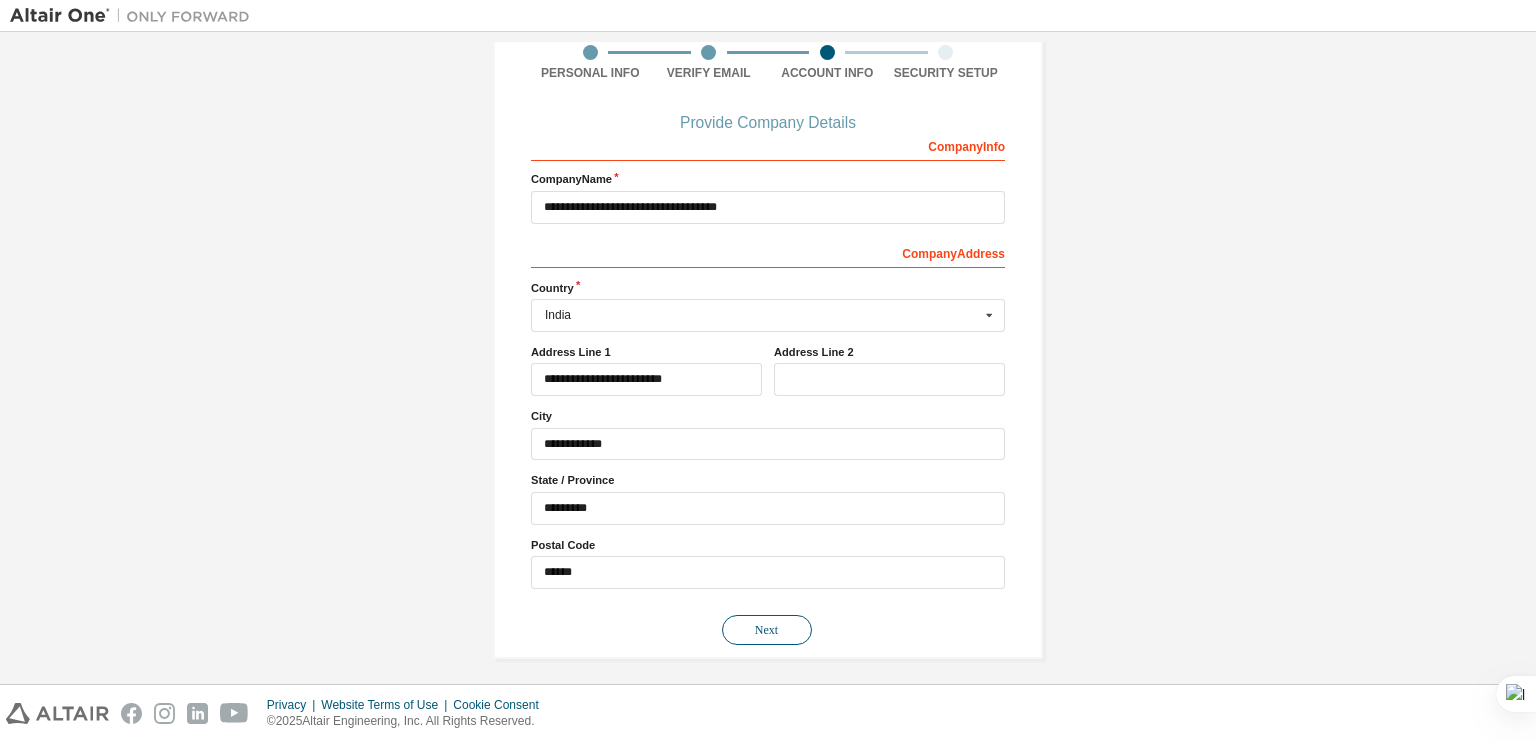 click on "Next" at bounding box center (767, 630) 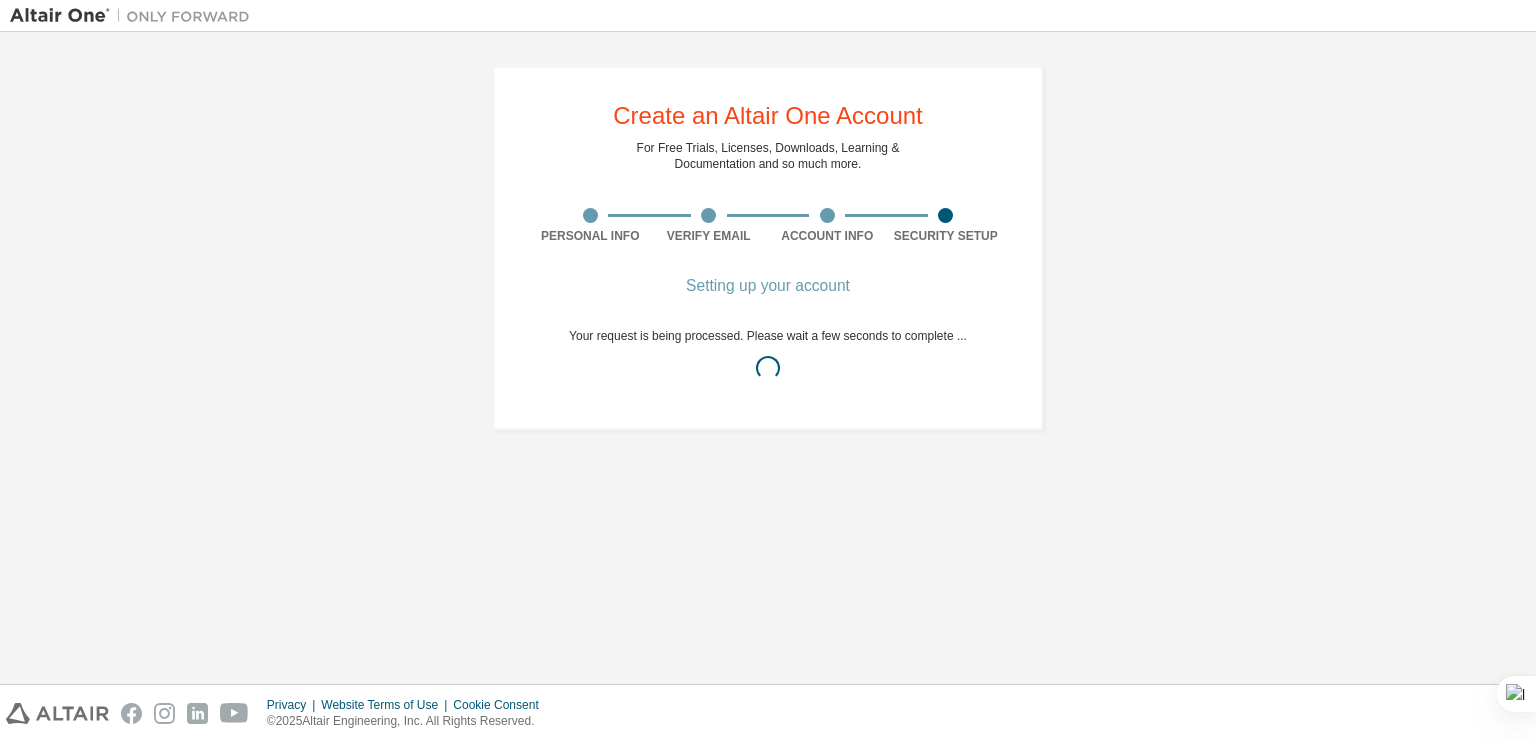 scroll, scrollTop: 0, scrollLeft: 0, axis: both 